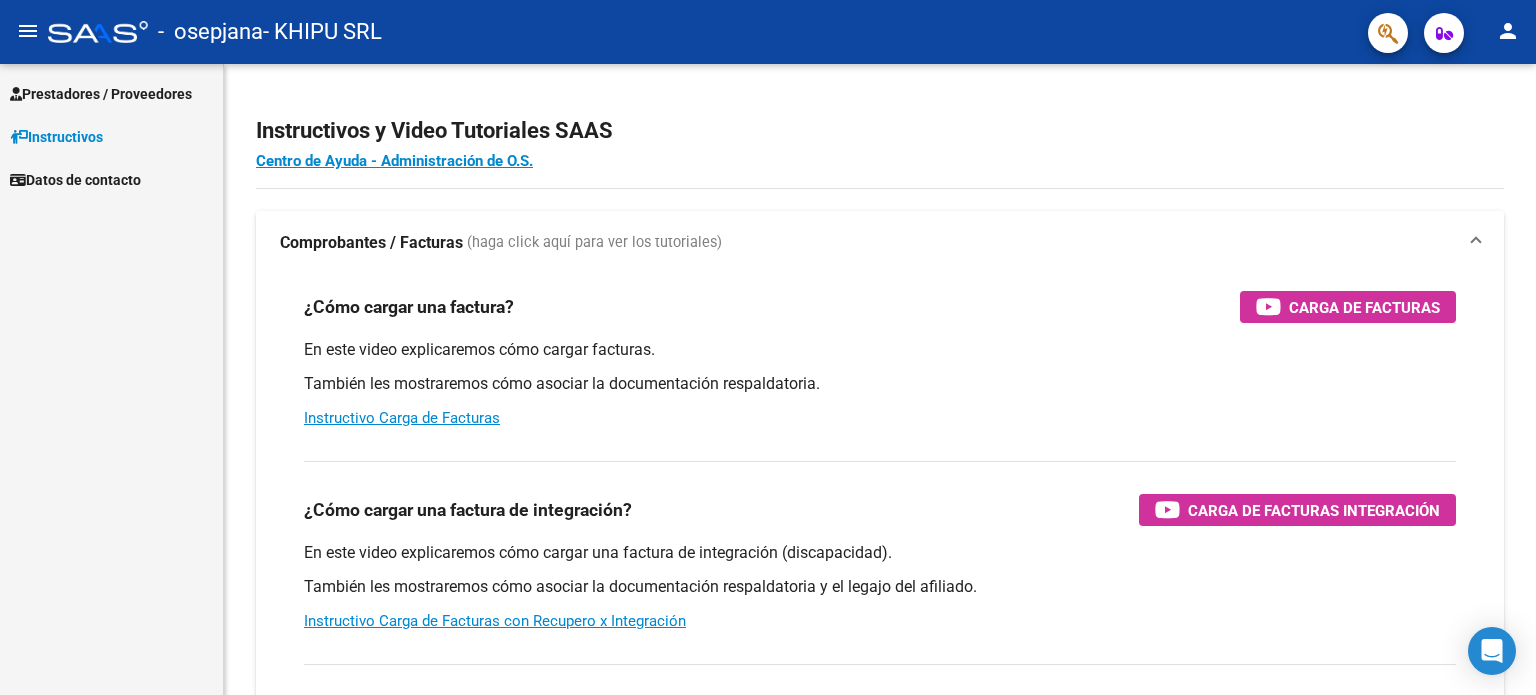 scroll, scrollTop: 0, scrollLeft: 0, axis: both 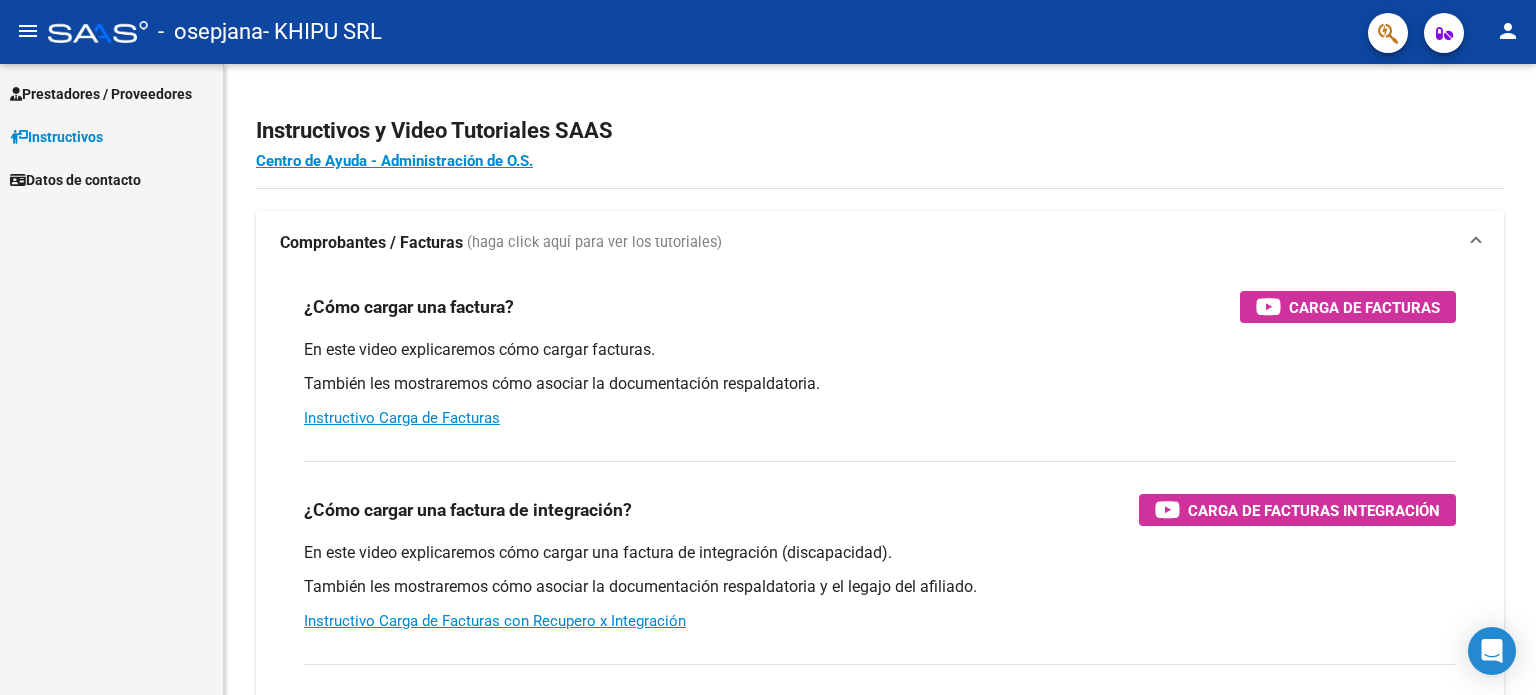 click on "menu" 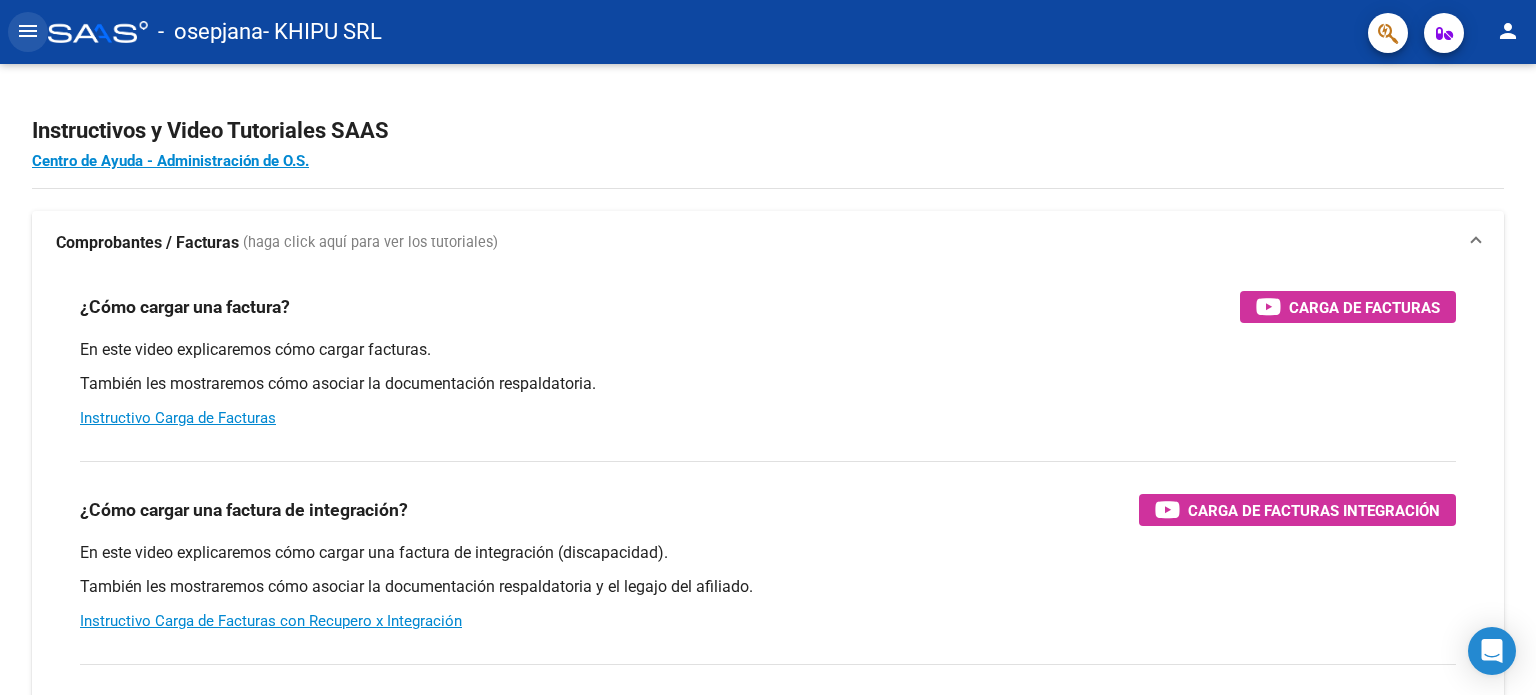 click on "menu" 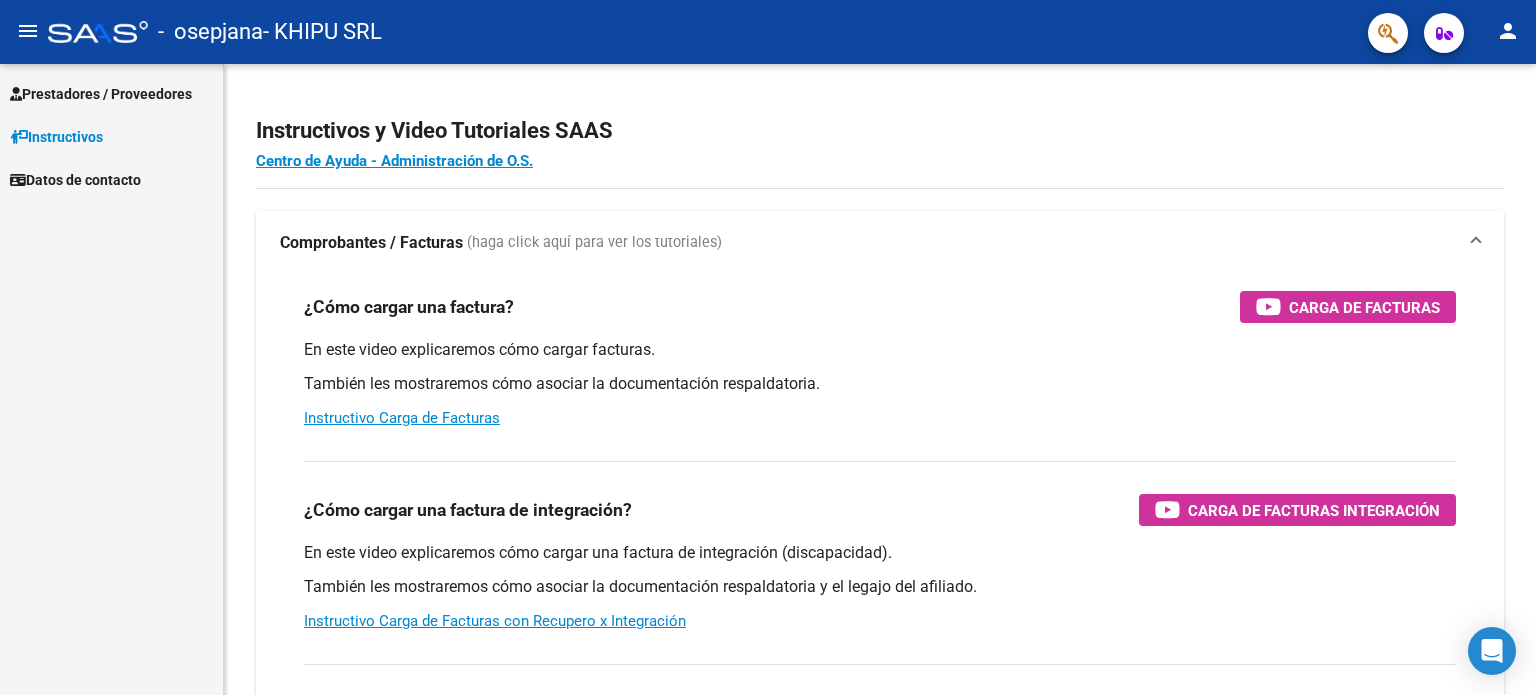 click on "Prestadores / Proveedores" at bounding box center [101, 94] 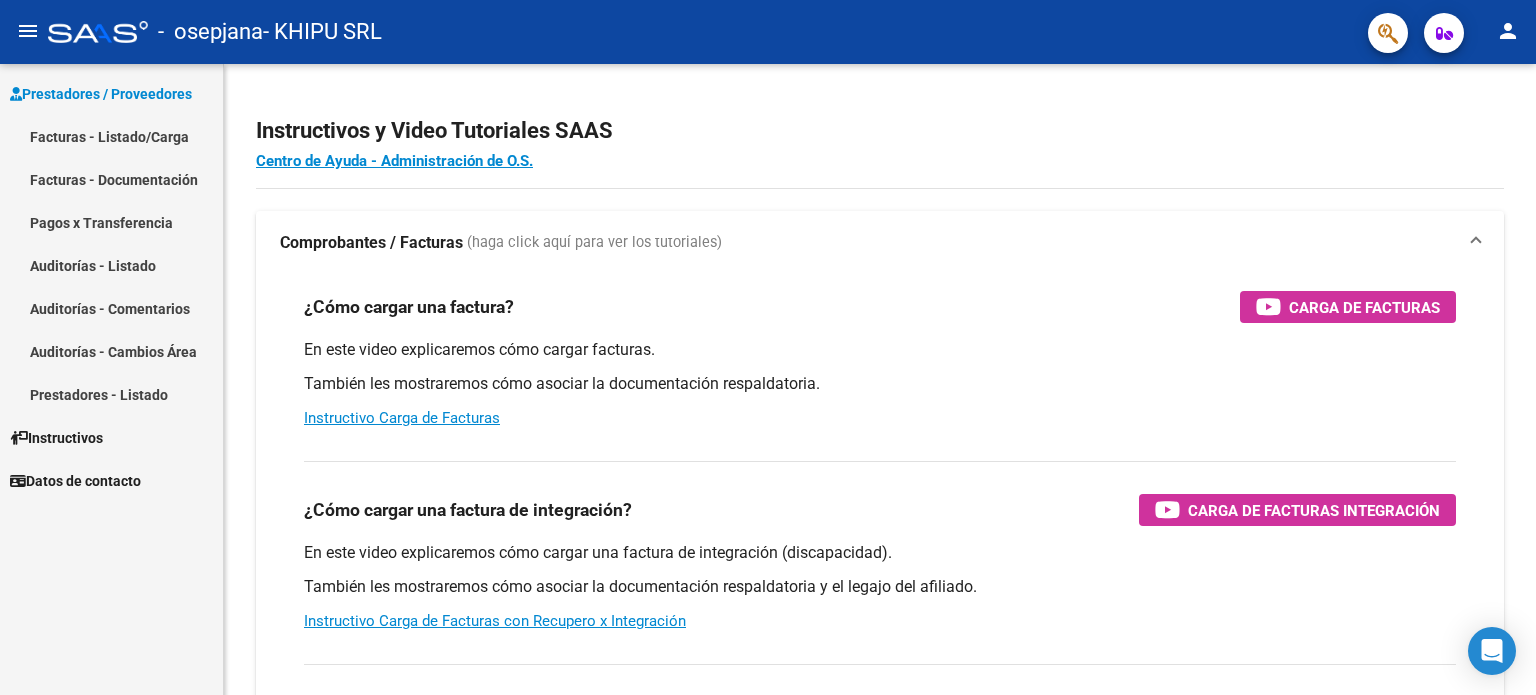 click on "Facturas - Listado/Carga" at bounding box center (111, 136) 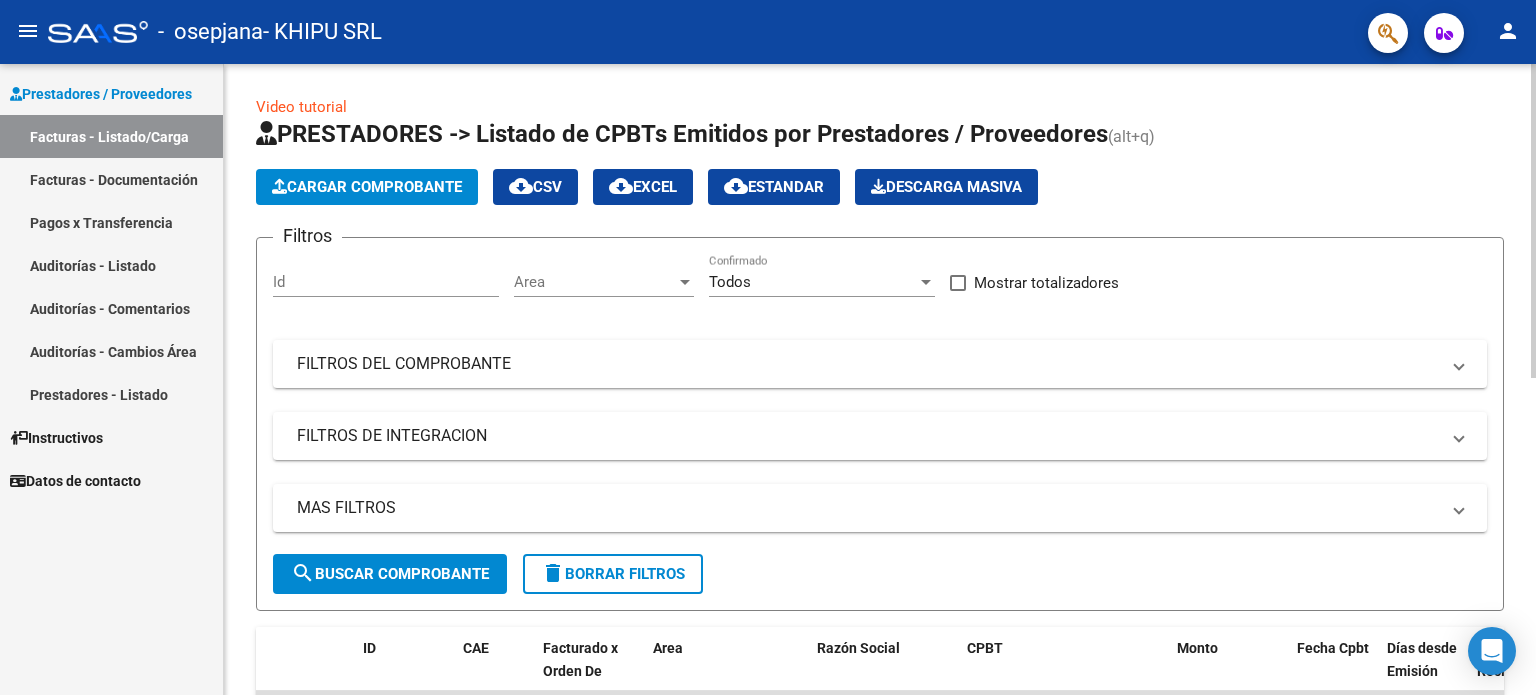 click on "Cargar Comprobante" 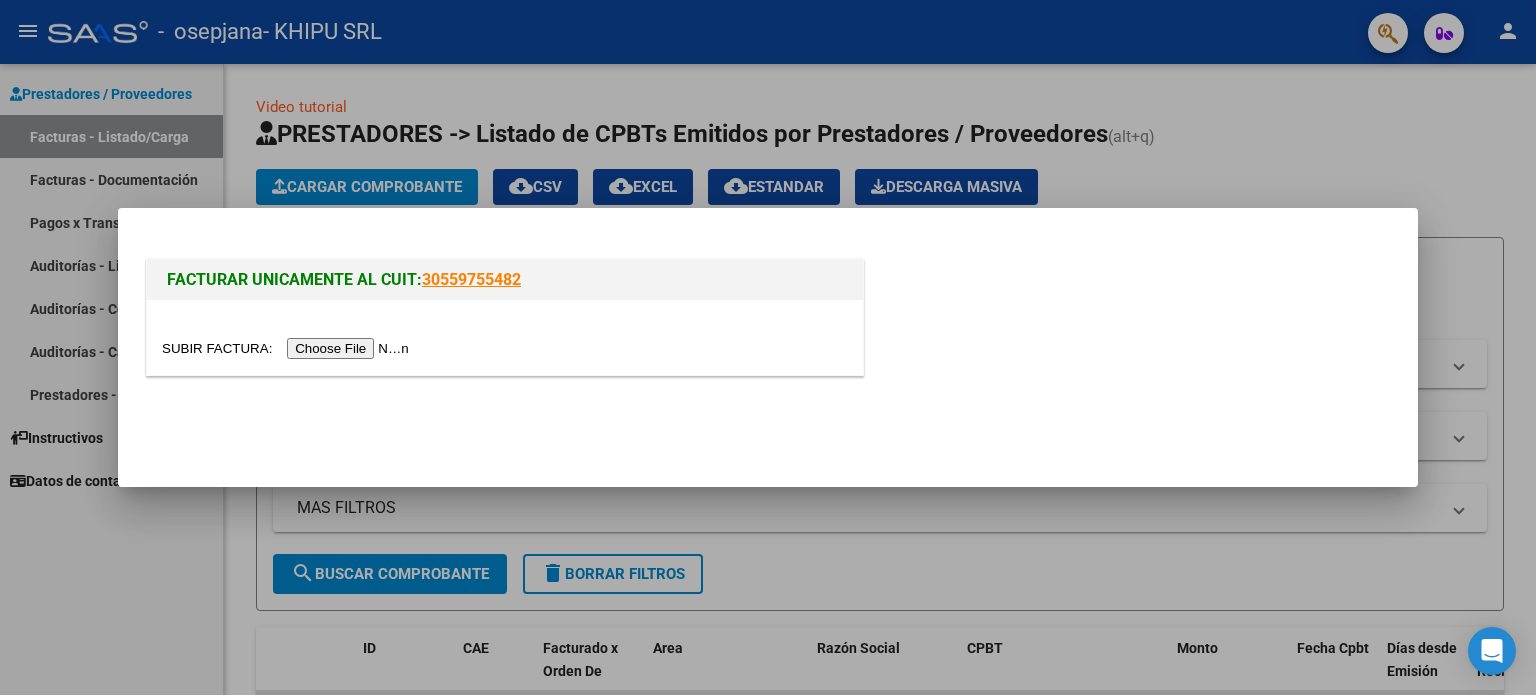 click at bounding box center [288, 348] 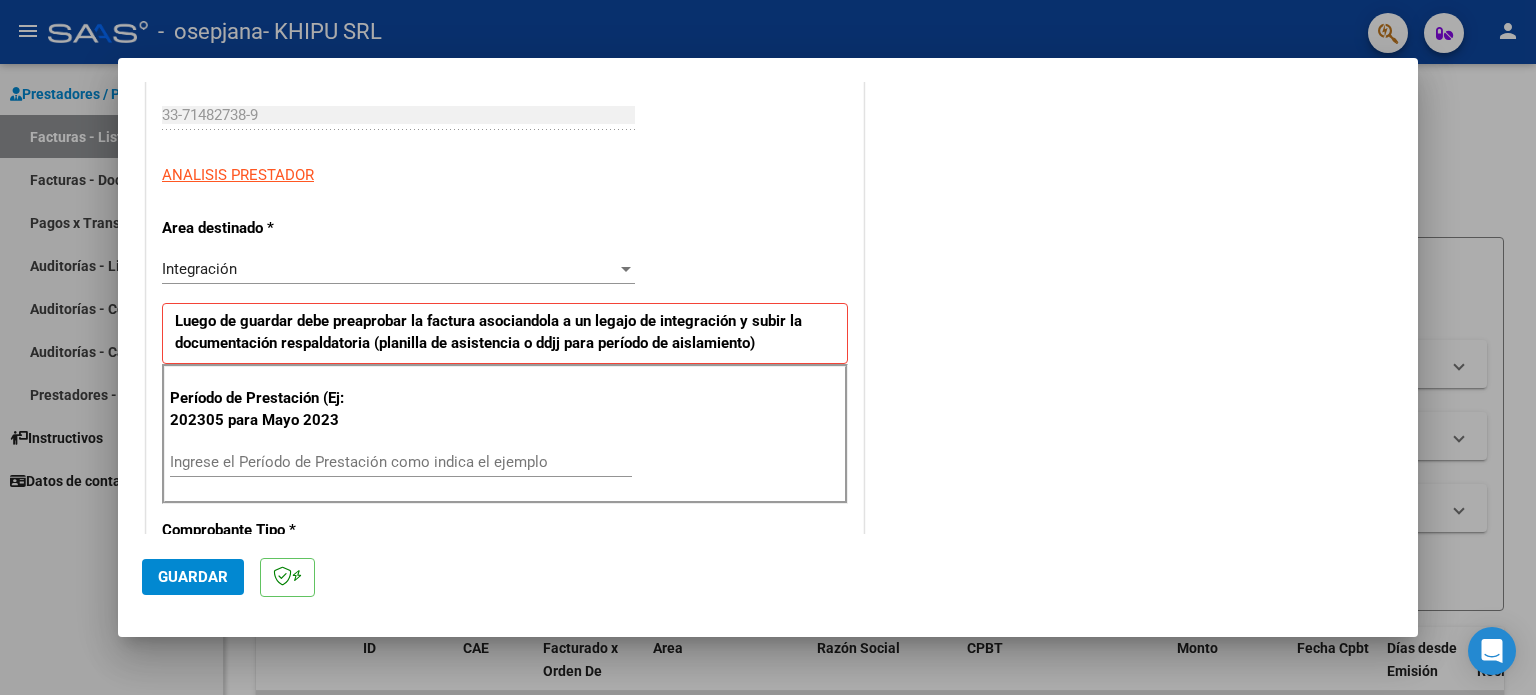 scroll, scrollTop: 400, scrollLeft: 0, axis: vertical 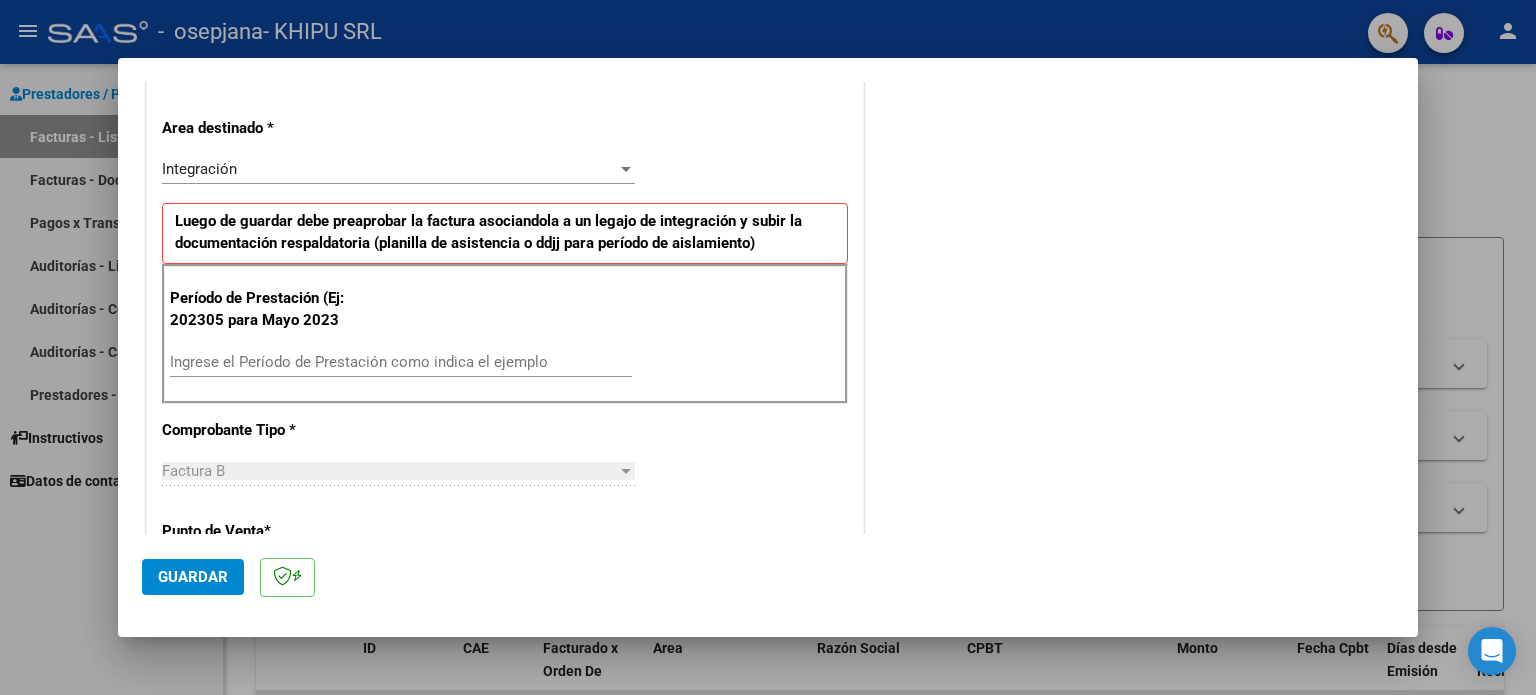 click on "Ingrese el Período de Prestación como indica el ejemplo" at bounding box center [401, 362] 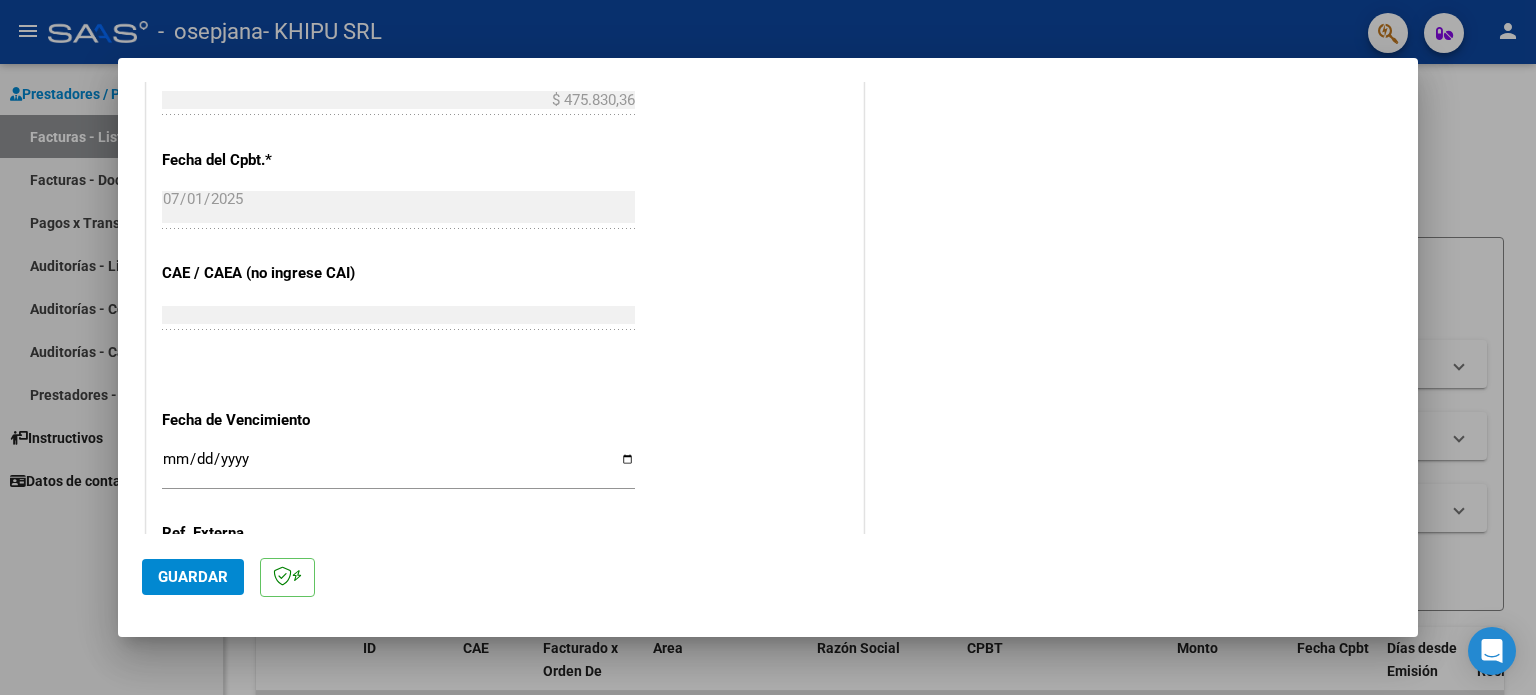 scroll, scrollTop: 1200, scrollLeft: 0, axis: vertical 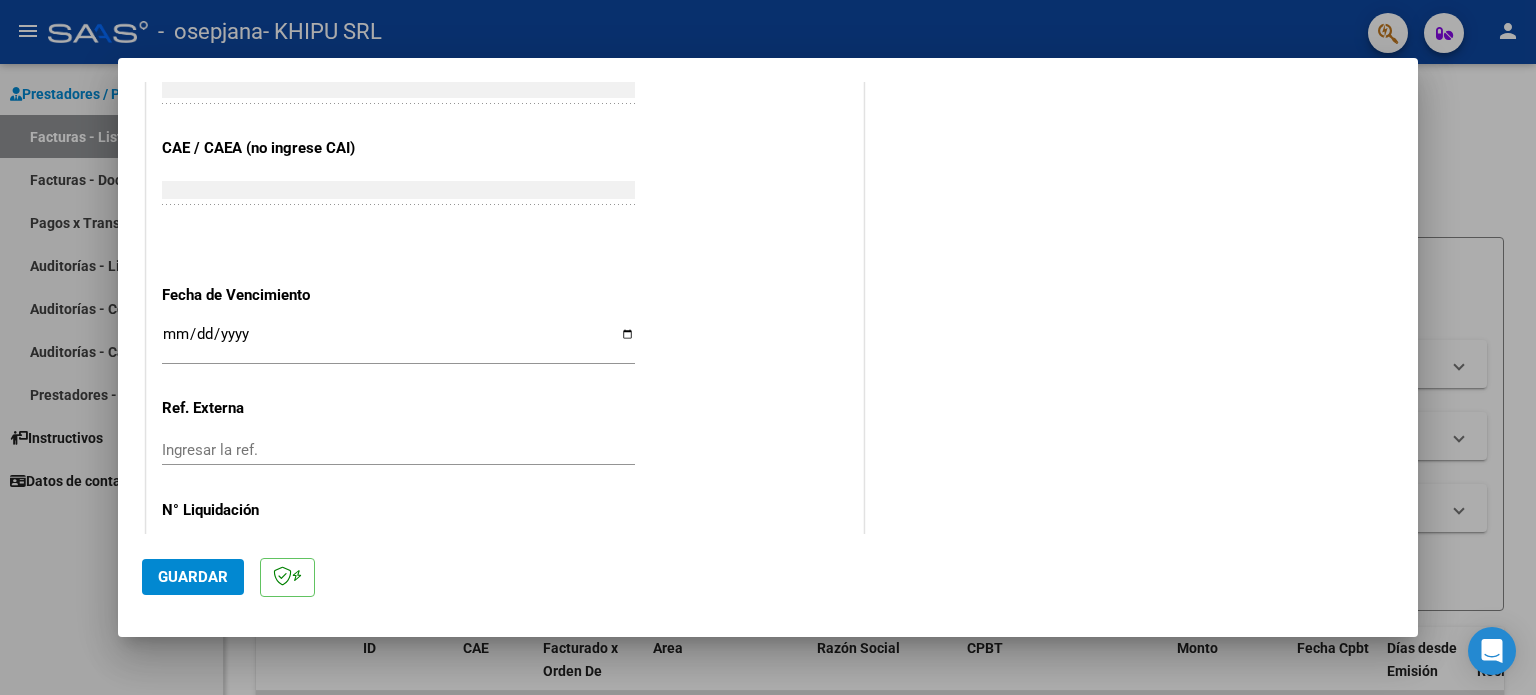 type on "202506" 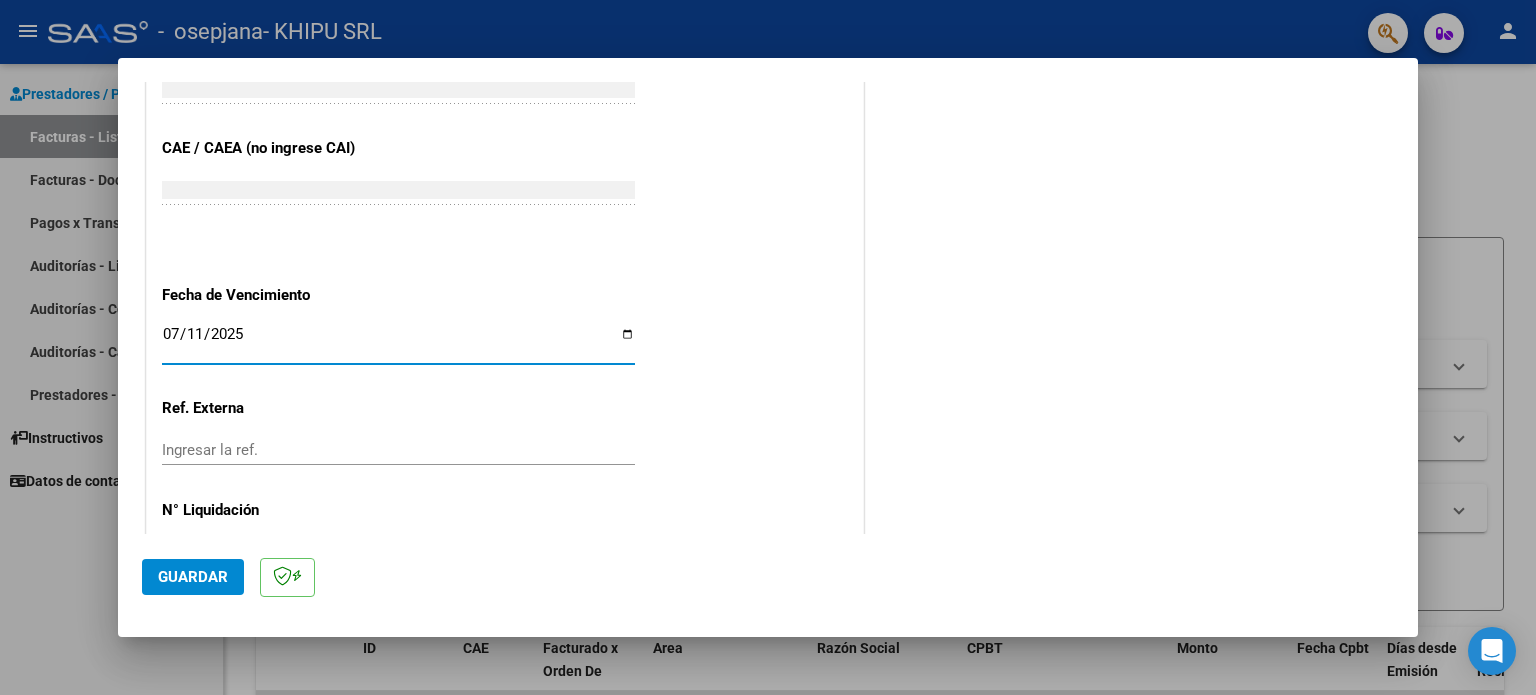 type on "2025-07-11" 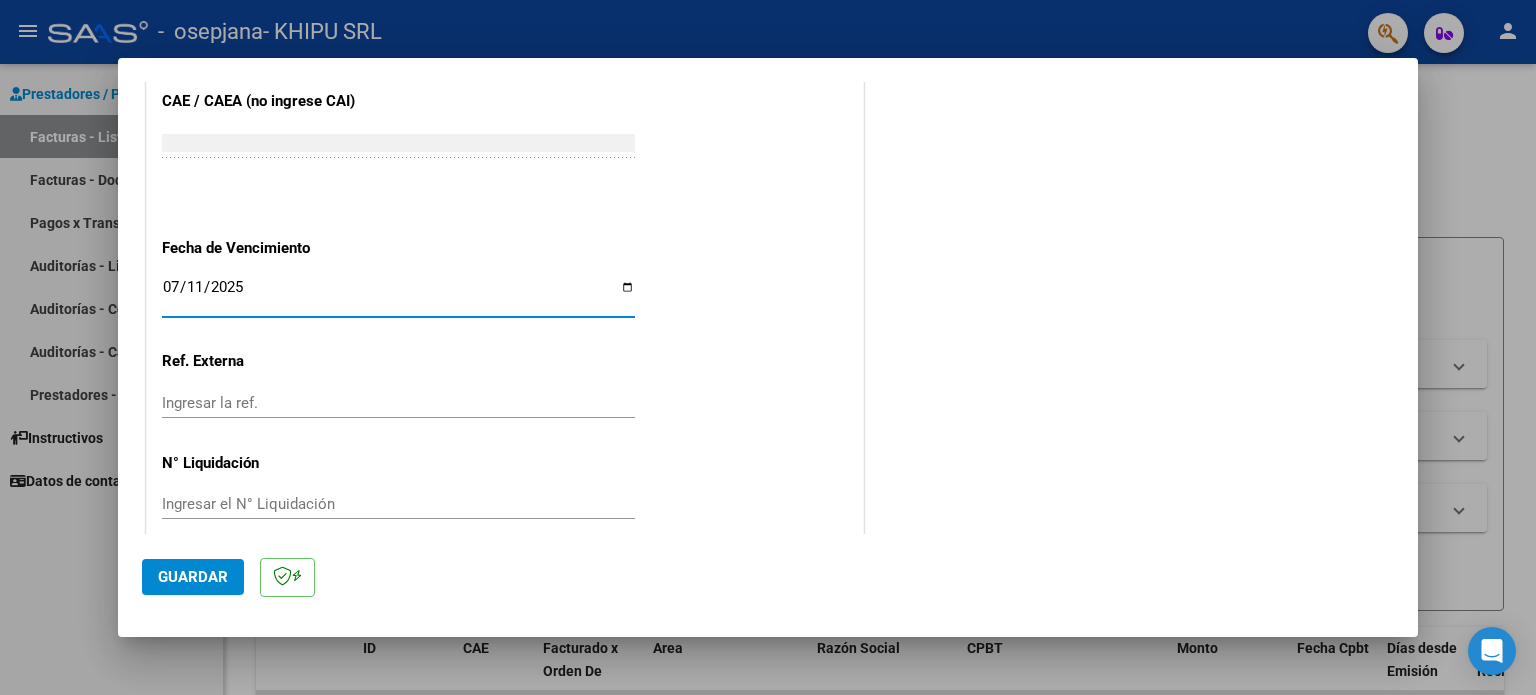 scroll, scrollTop: 1268, scrollLeft: 0, axis: vertical 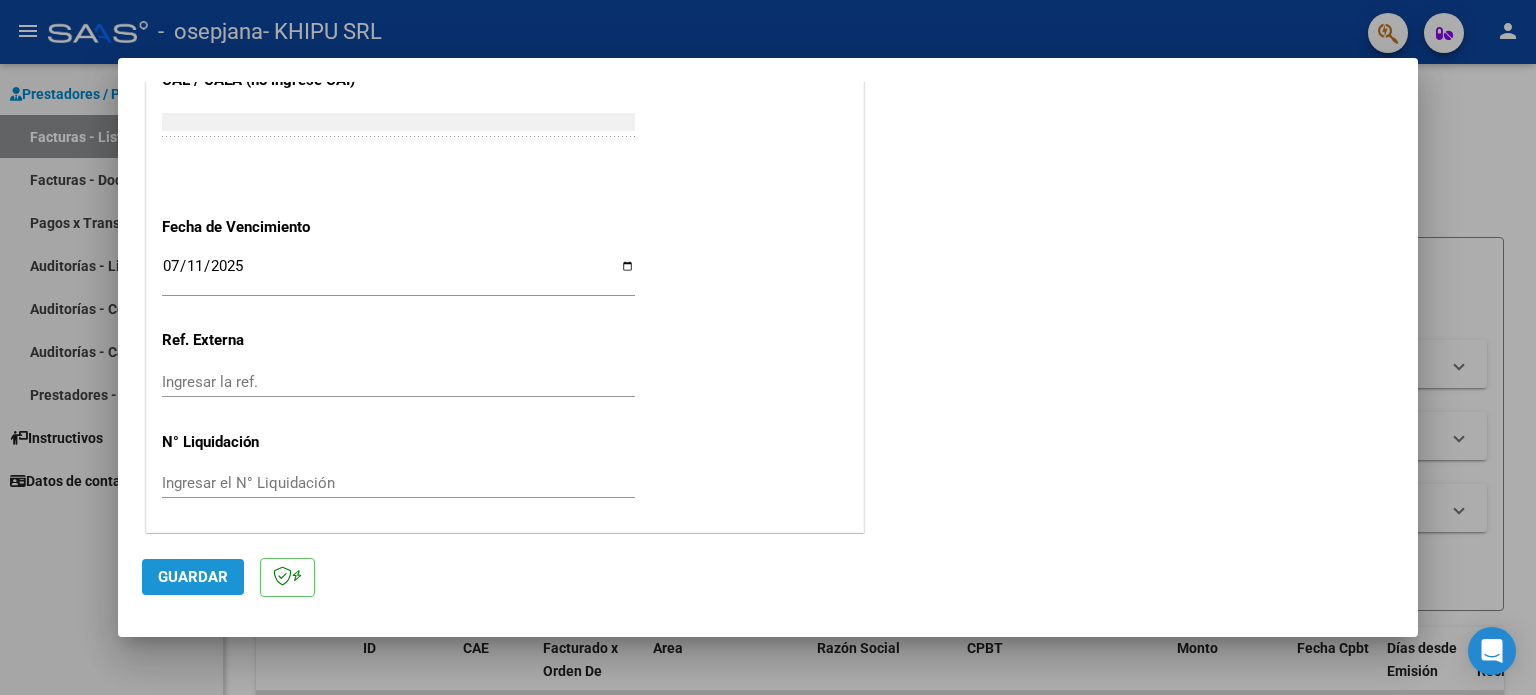 click on "Guardar" 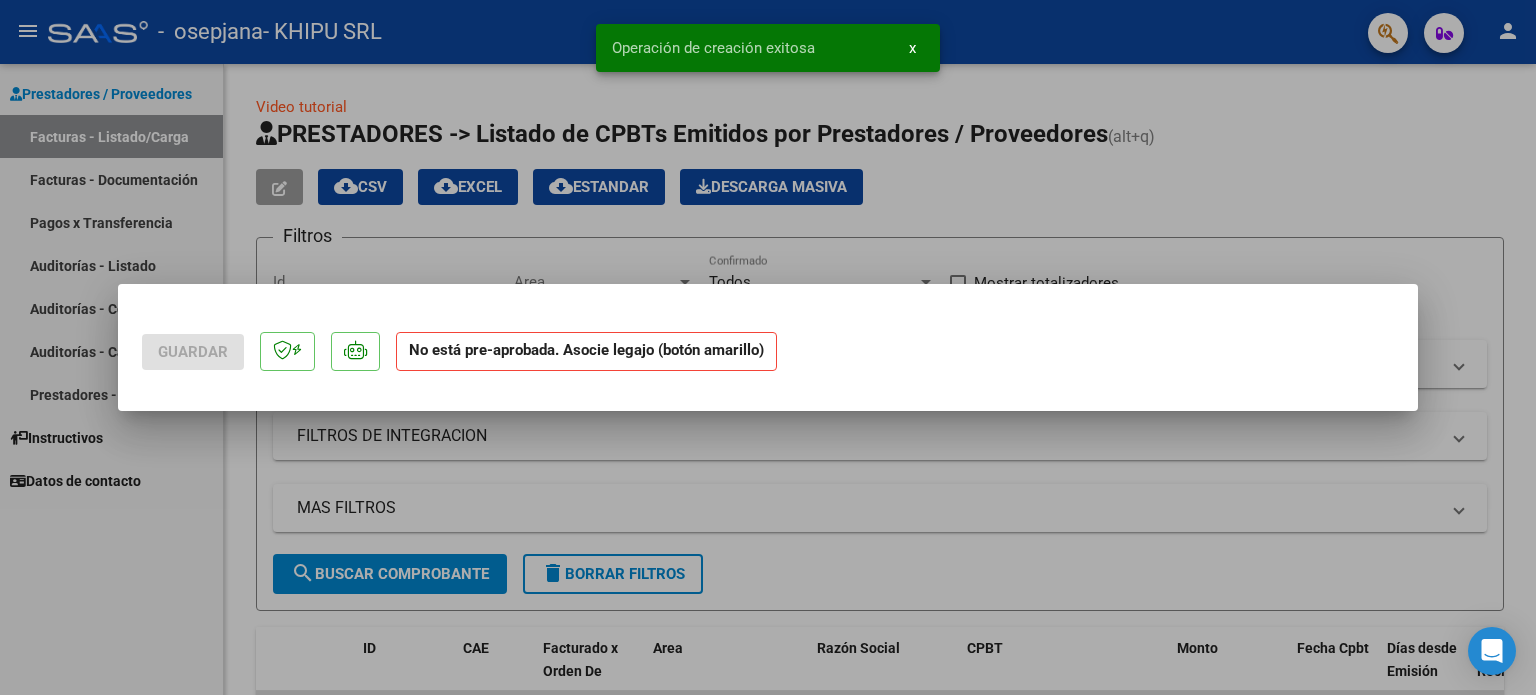 scroll, scrollTop: 0, scrollLeft: 0, axis: both 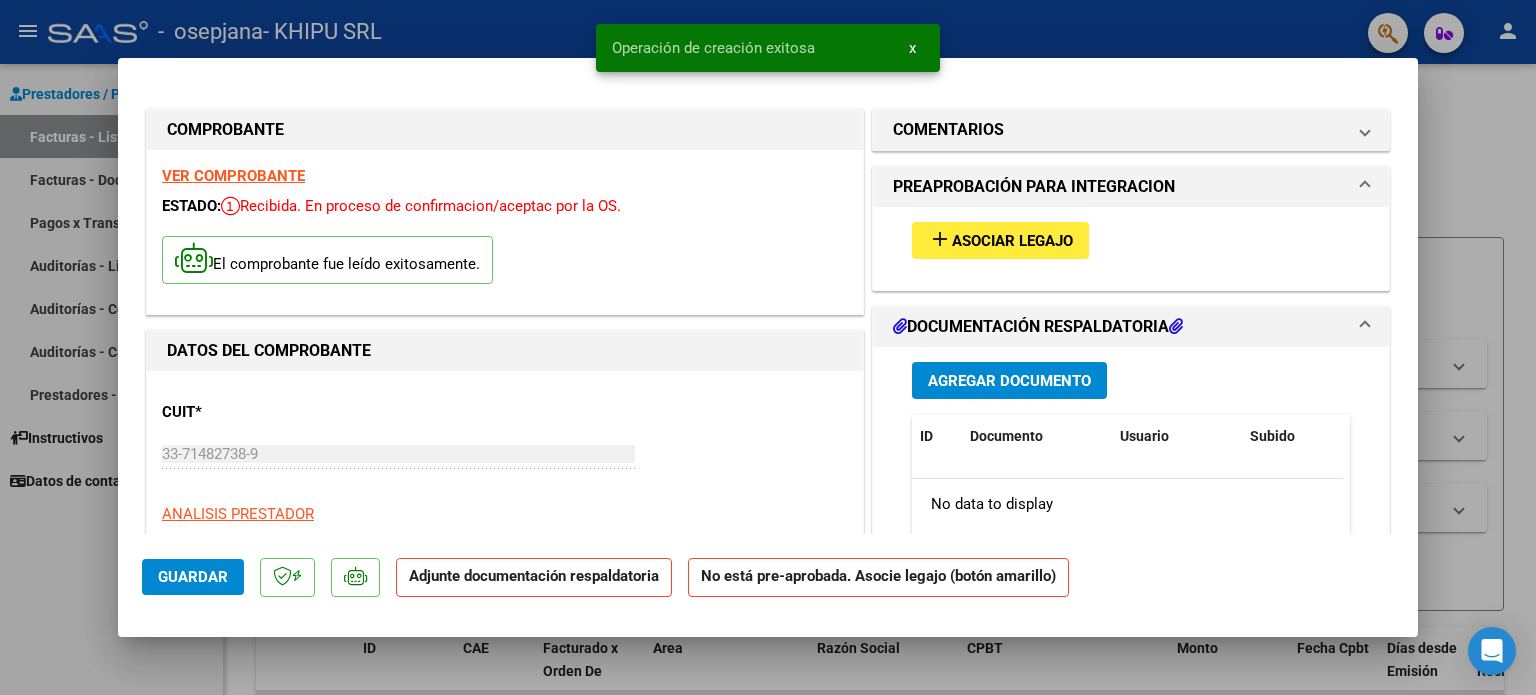 click on "Agregar Documento" at bounding box center (1009, 381) 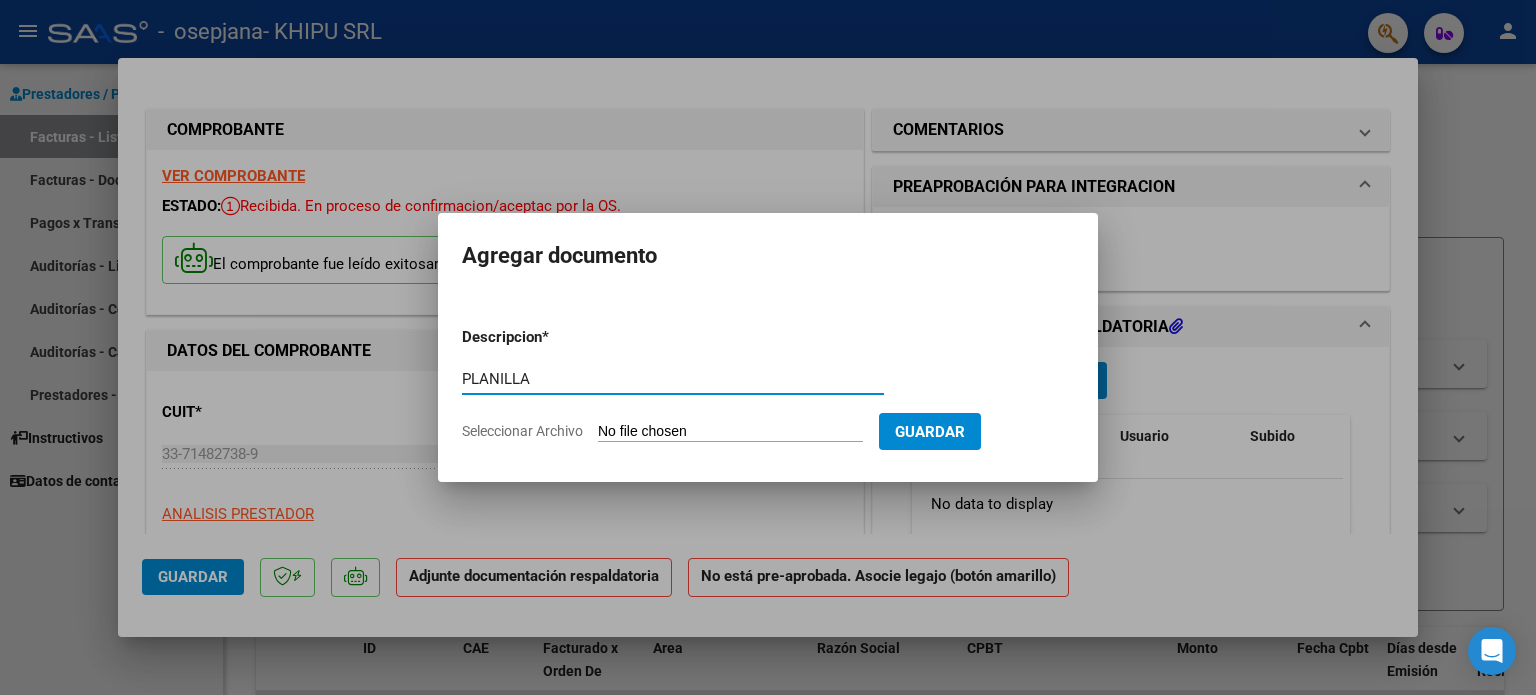 type on "PLANILLA" 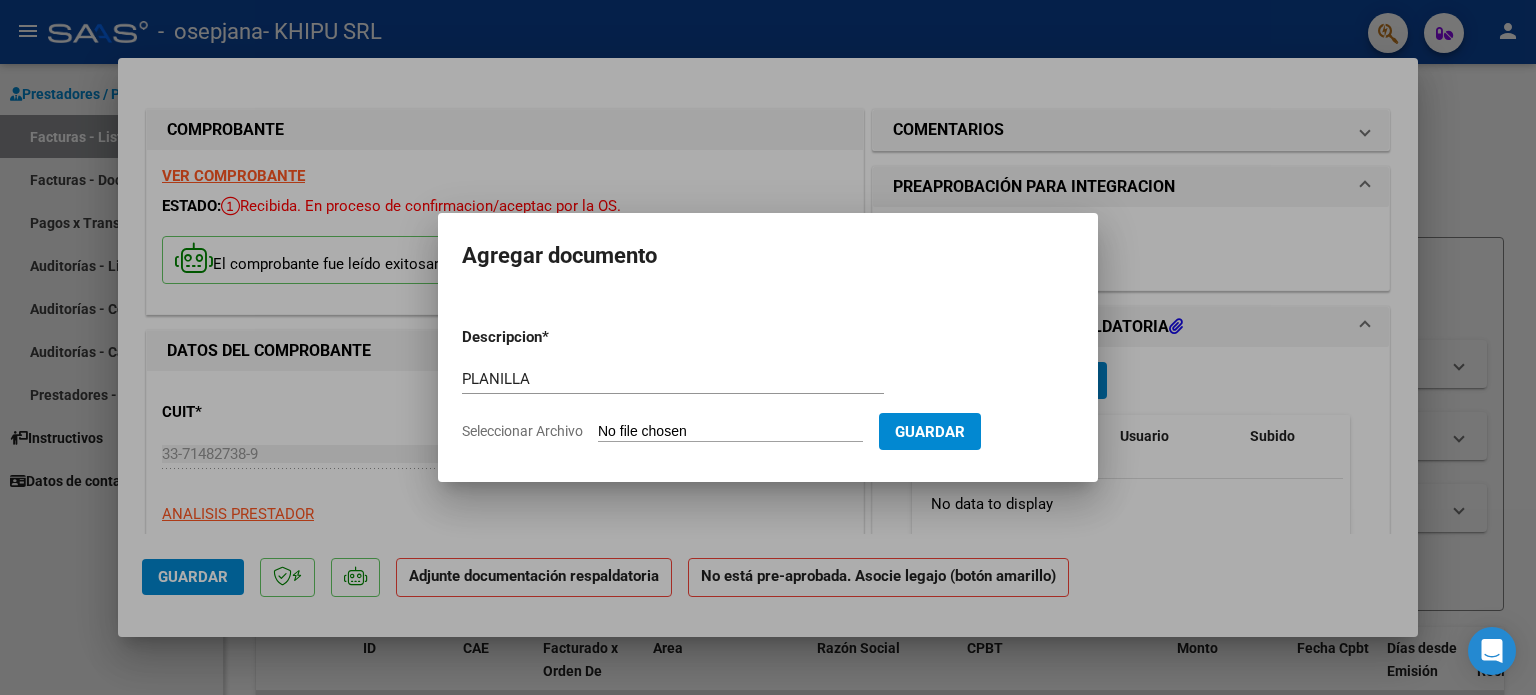 type on "C:\fakepath\[LAST] [FIRST].pdf" 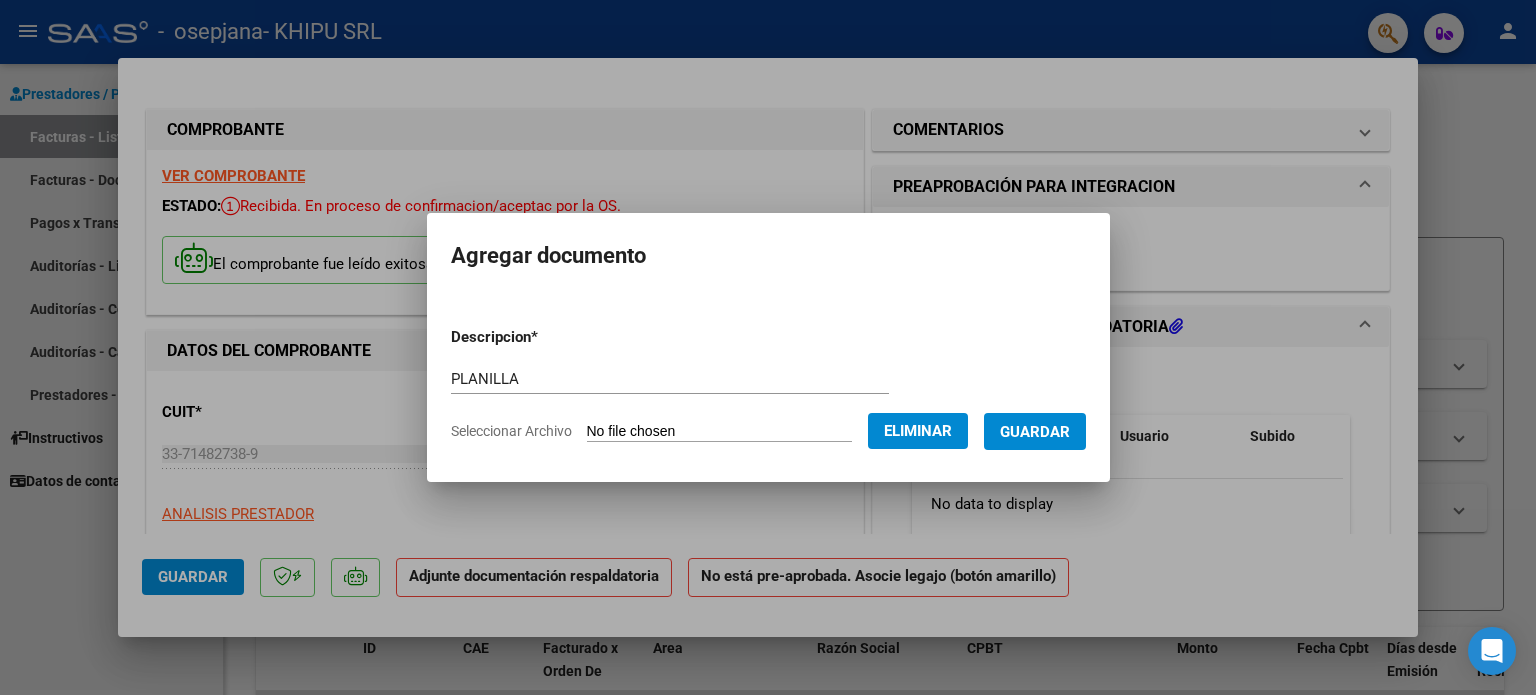 click on "Guardar" at bounding box center [1035, 432] 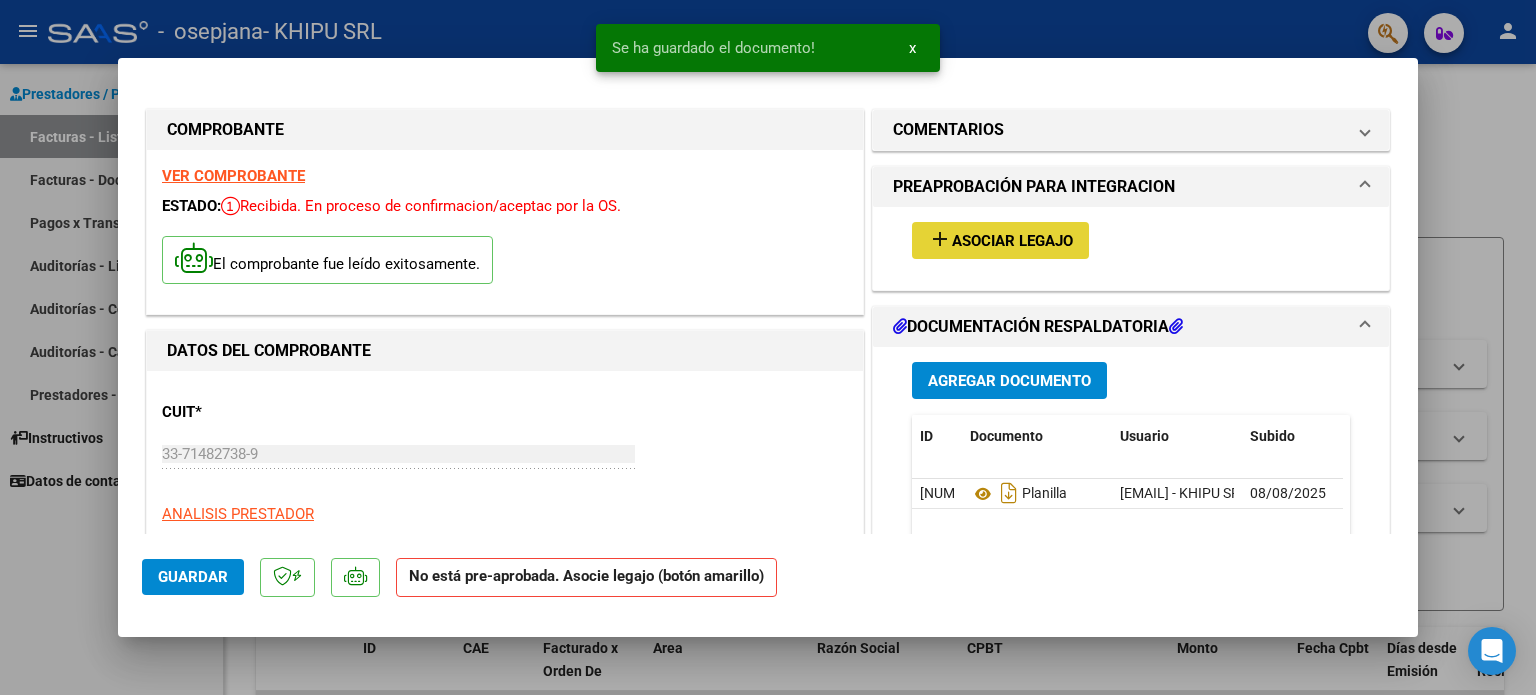 click on "Asociar Legajo" at bounding box center [1012, 241] 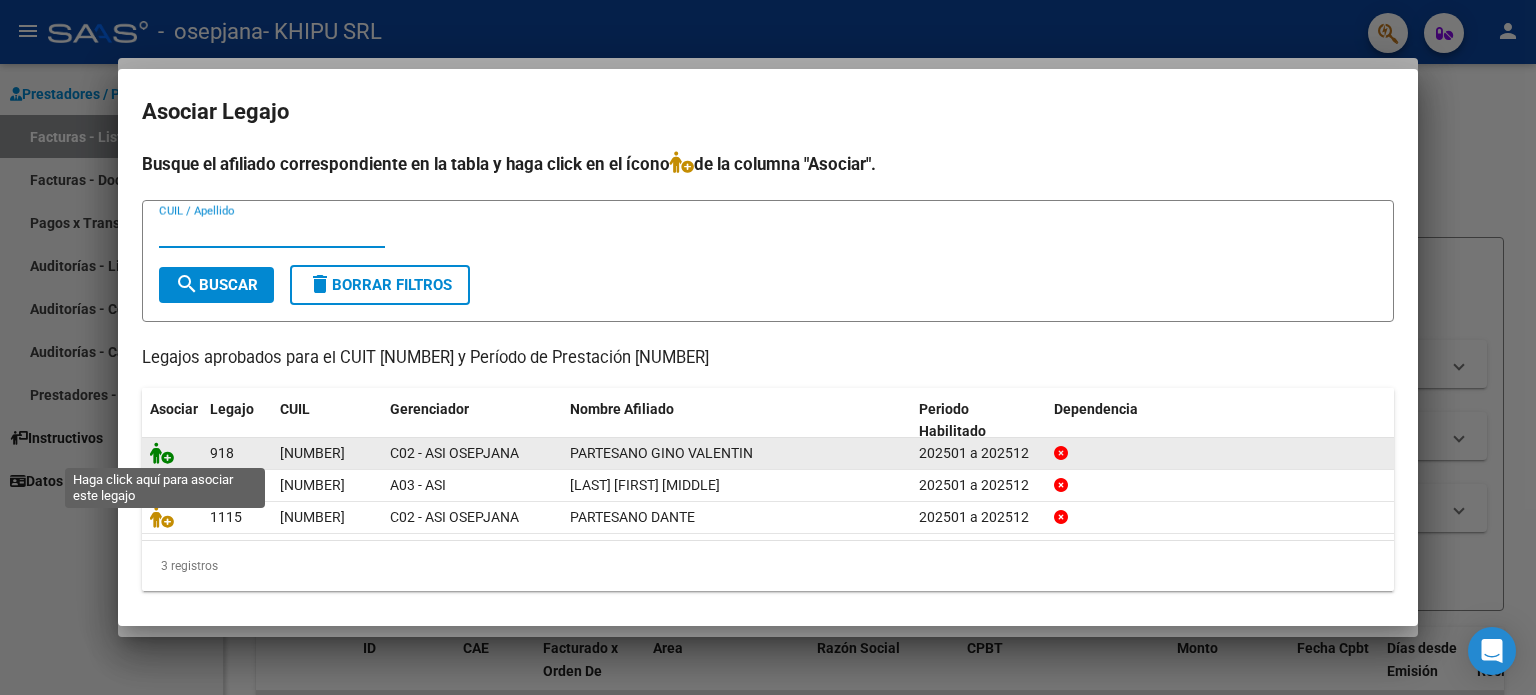 click 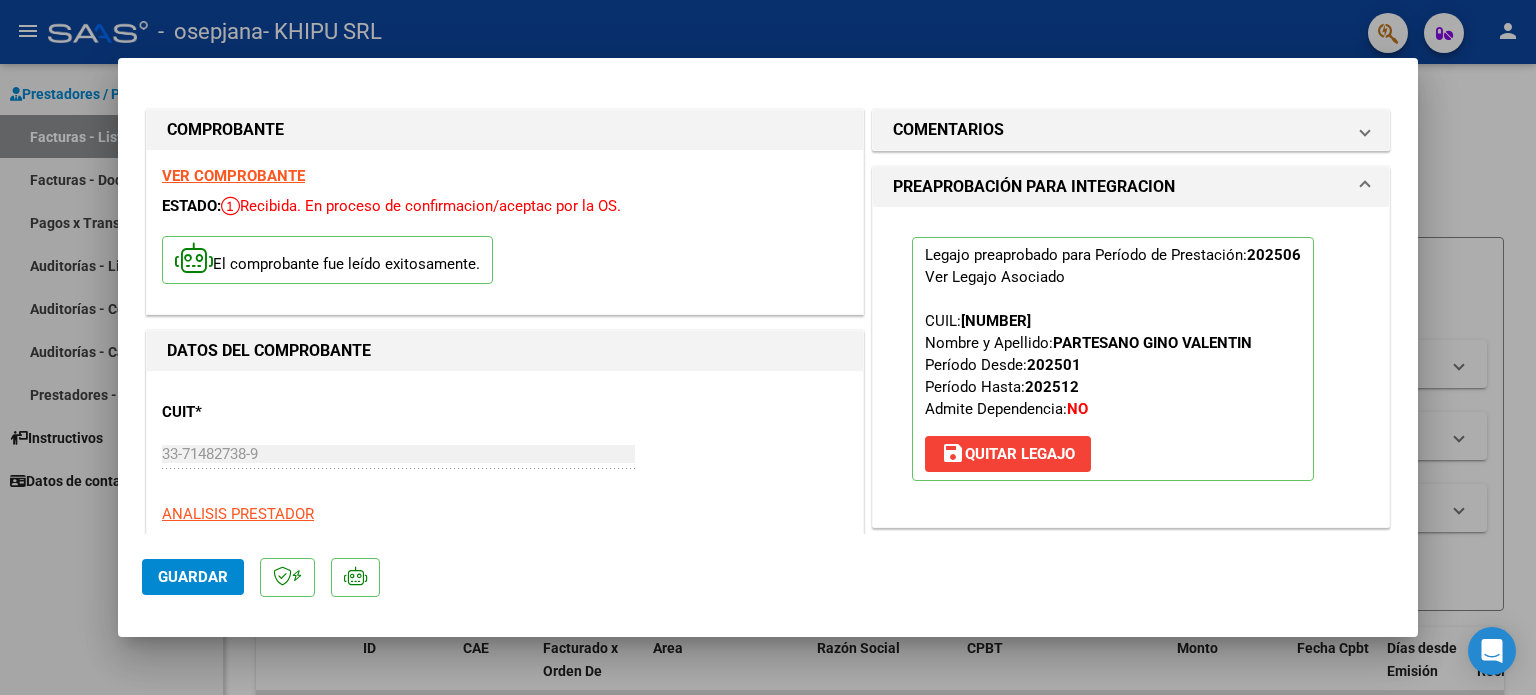 click on "Guardar" 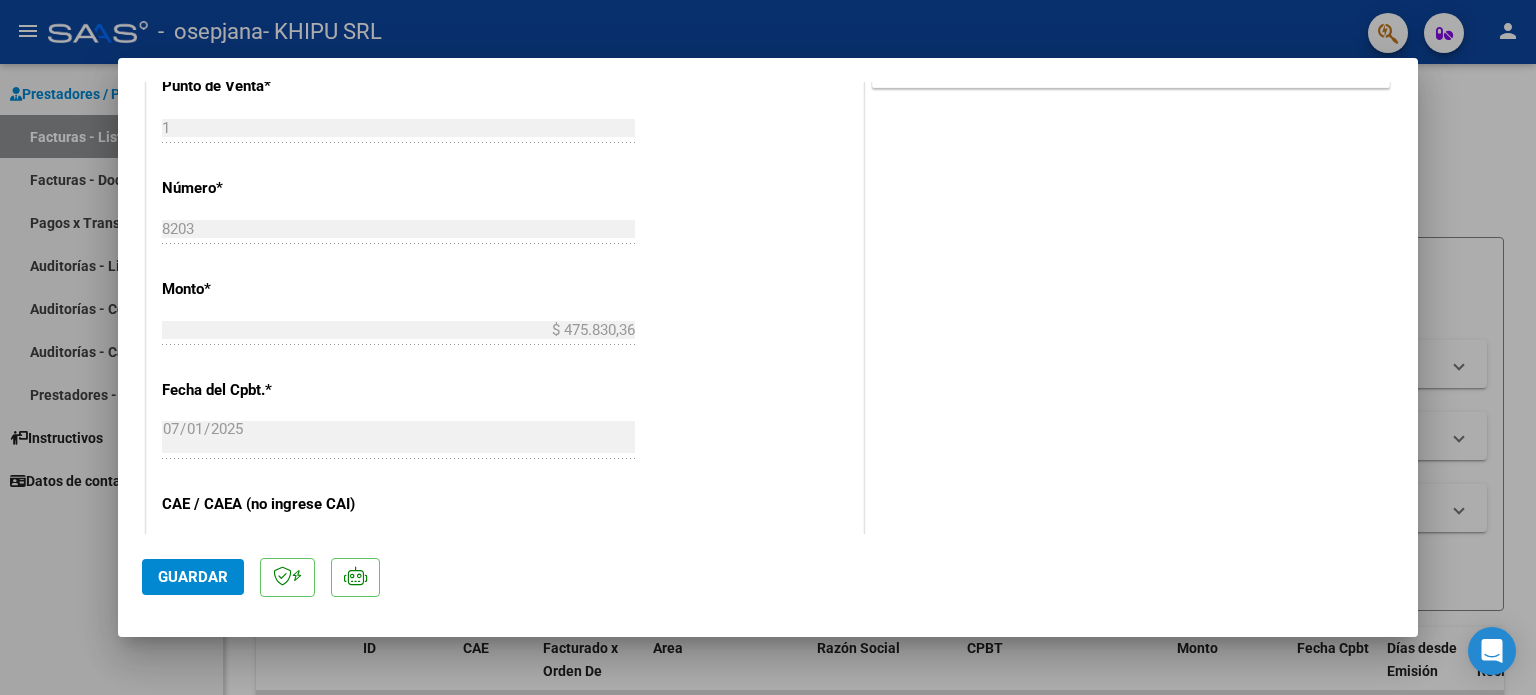 scroll, scrollTop: 1100, scrollLeft: 0, axis: vertical 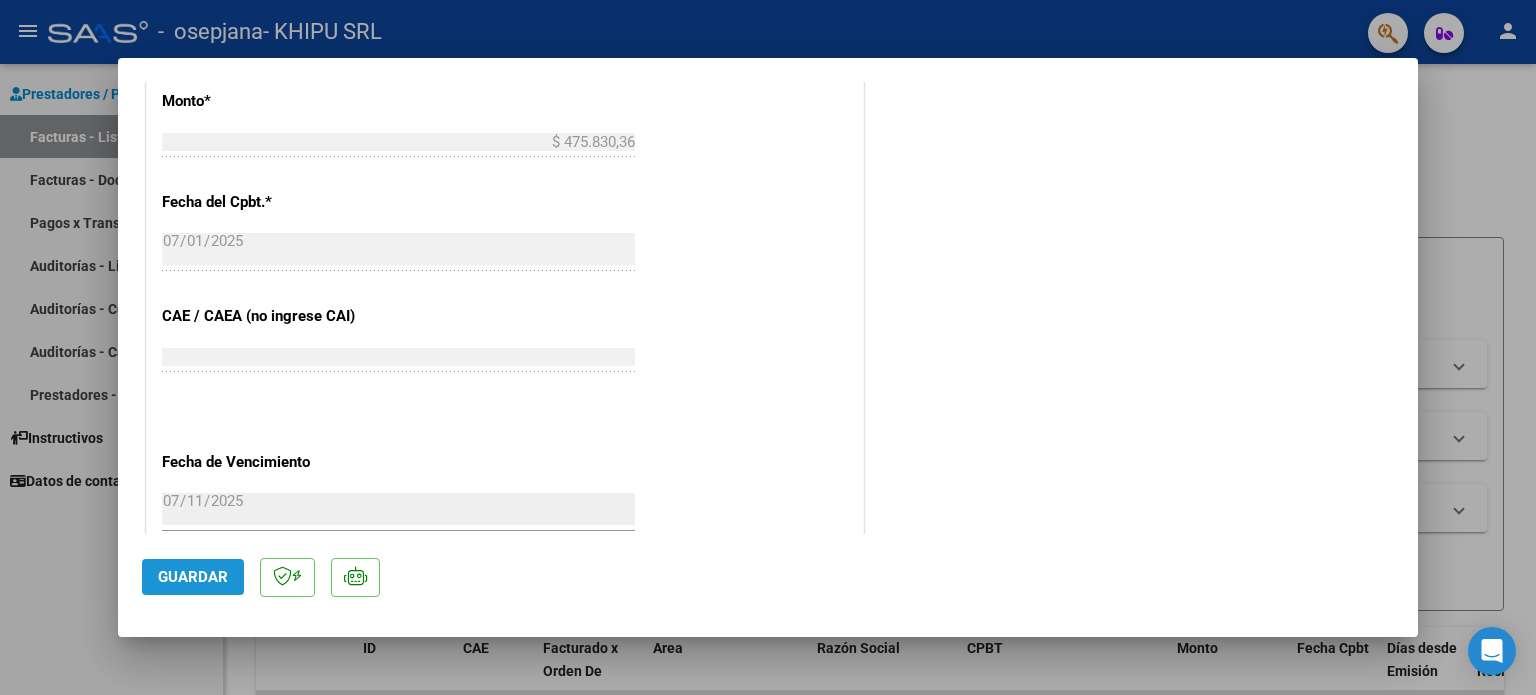 click on "Guardar" 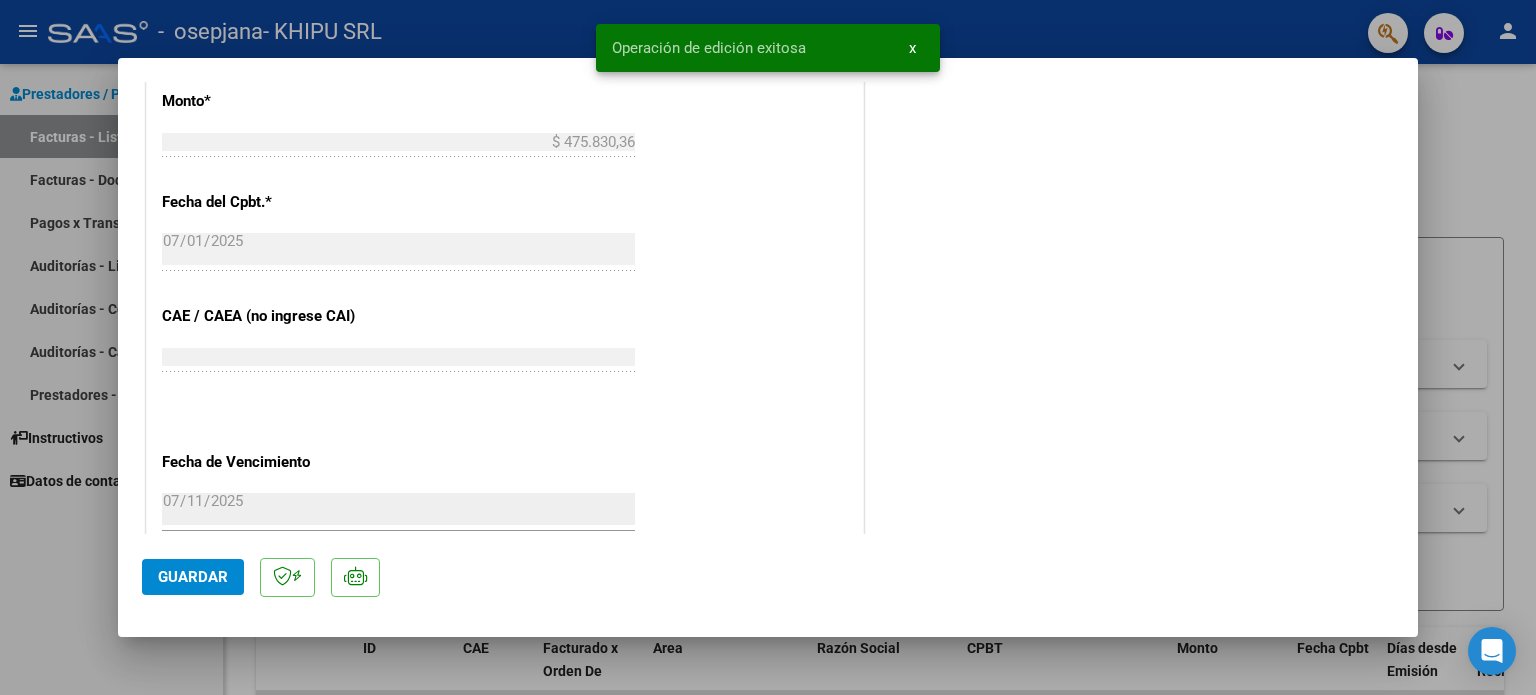 click at bounding box center (768, 347) 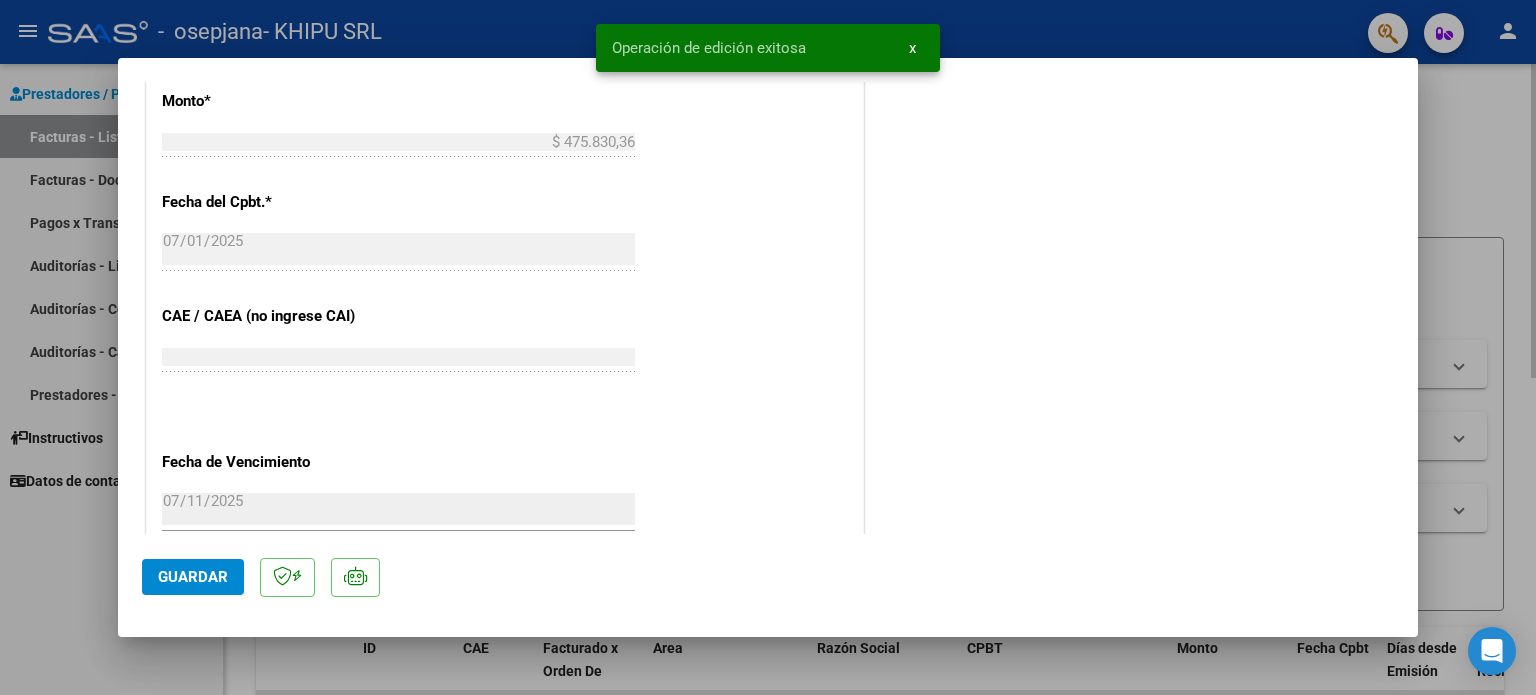 type 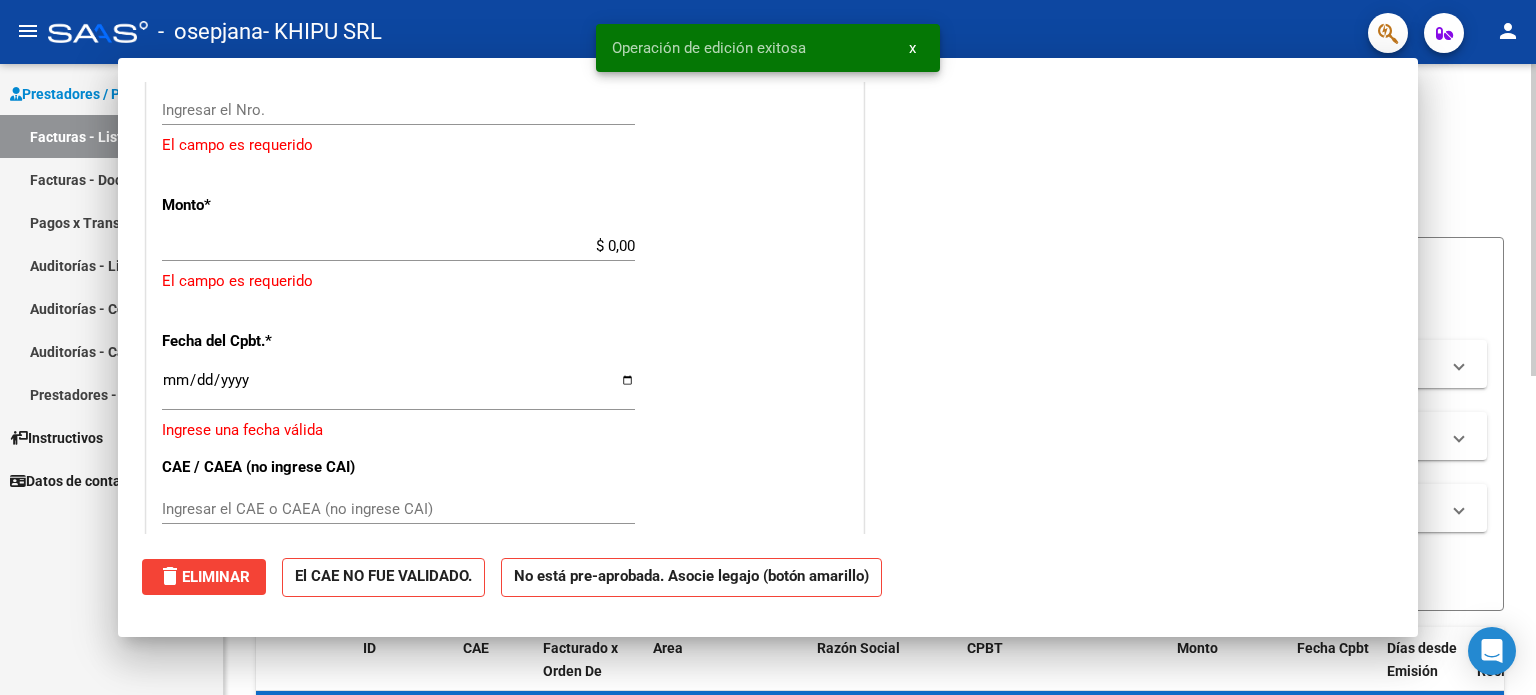 scroll, scrollTop: 0, scrollLeft: 0, axis: both 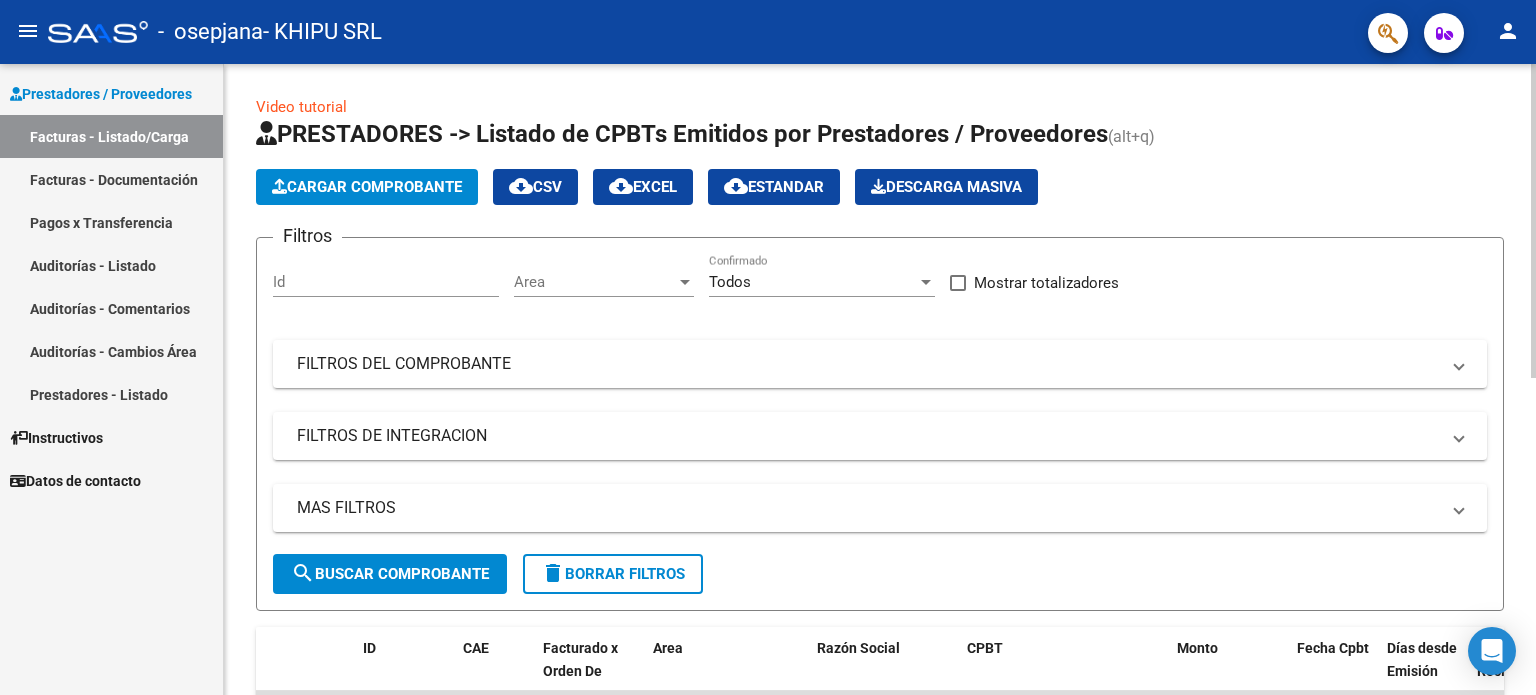 click on "Cargar Comprobante" 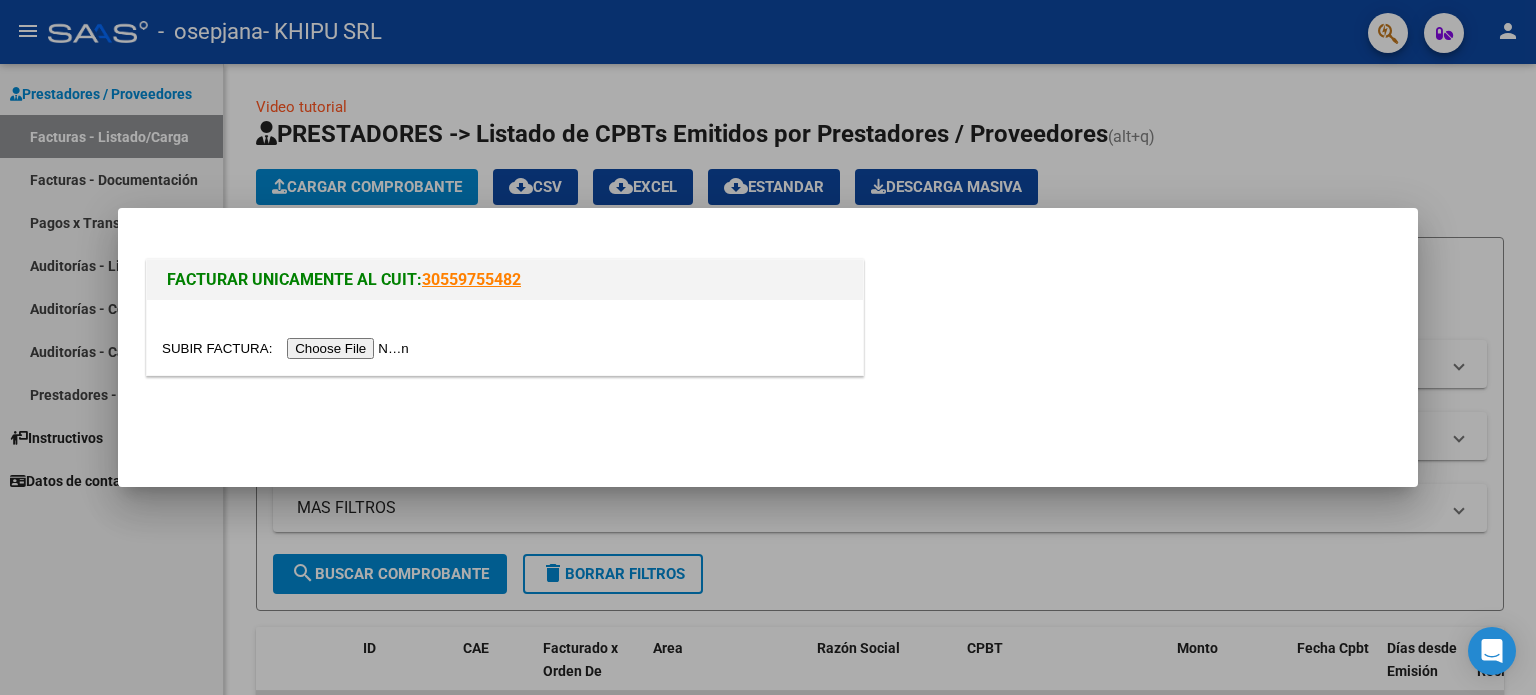 click at bounding box center (288, 348) 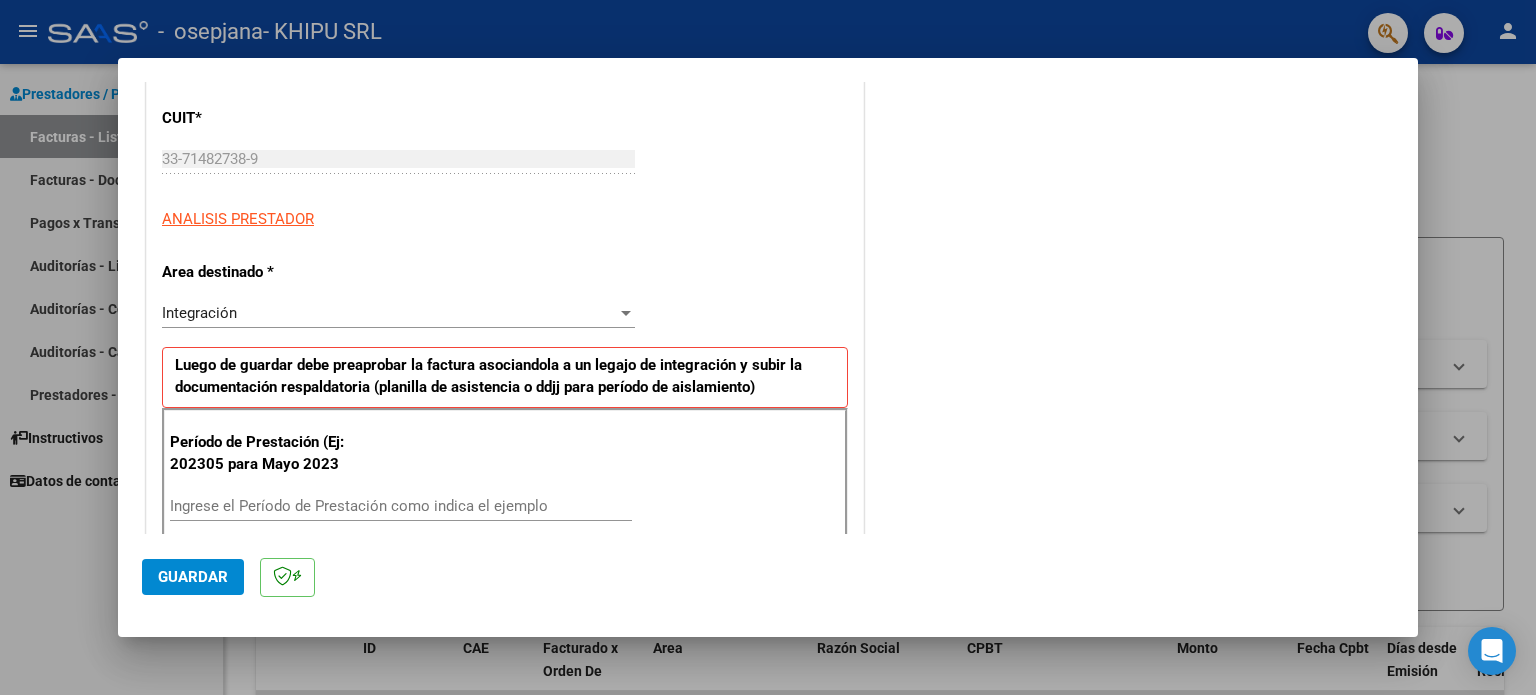 scroll, scrollTop: 300, scrollLeft: 0, axis: vertical 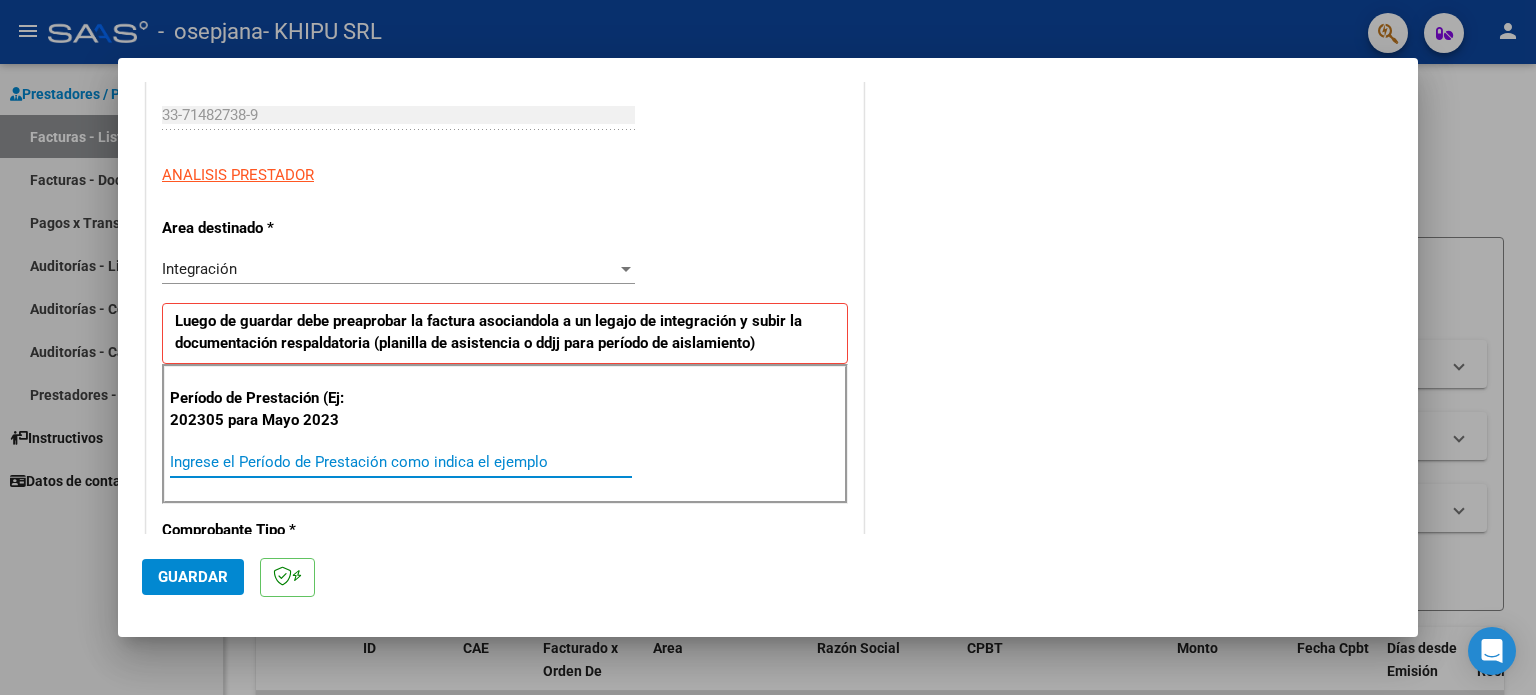 click on "Ingrese el Período de Prestación como indica el ejemplo" at bounding box center [401, 462] 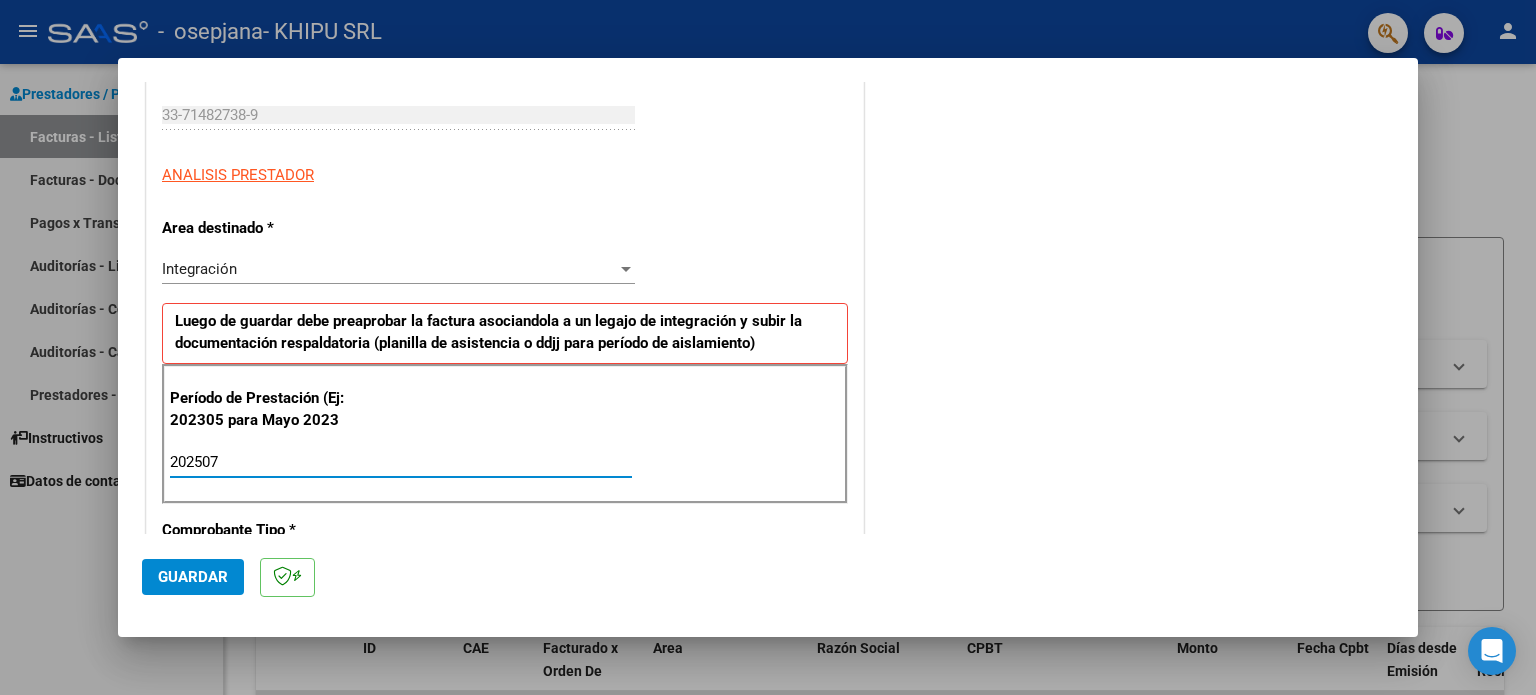 type on "202507" 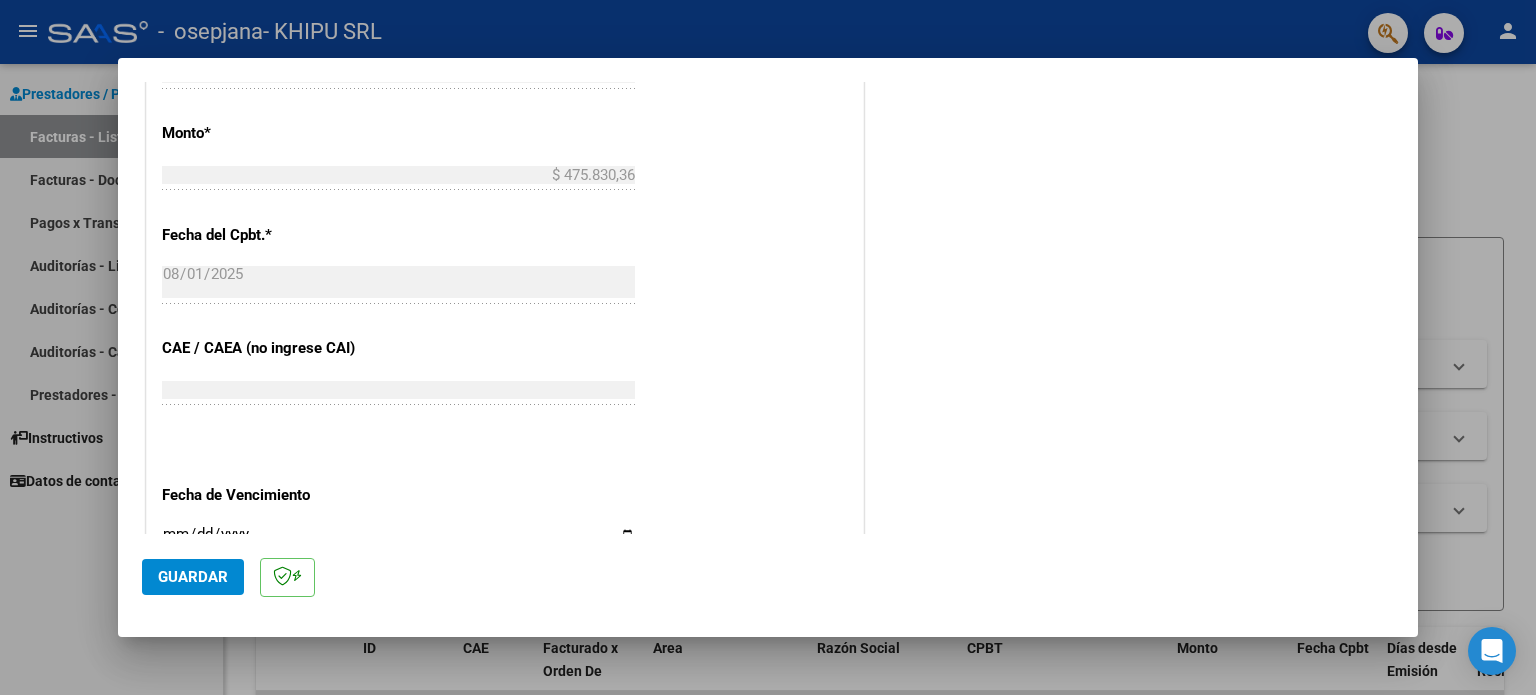 scroll, scrollTop: 1100, scrollLeft: 0, axis: vertical 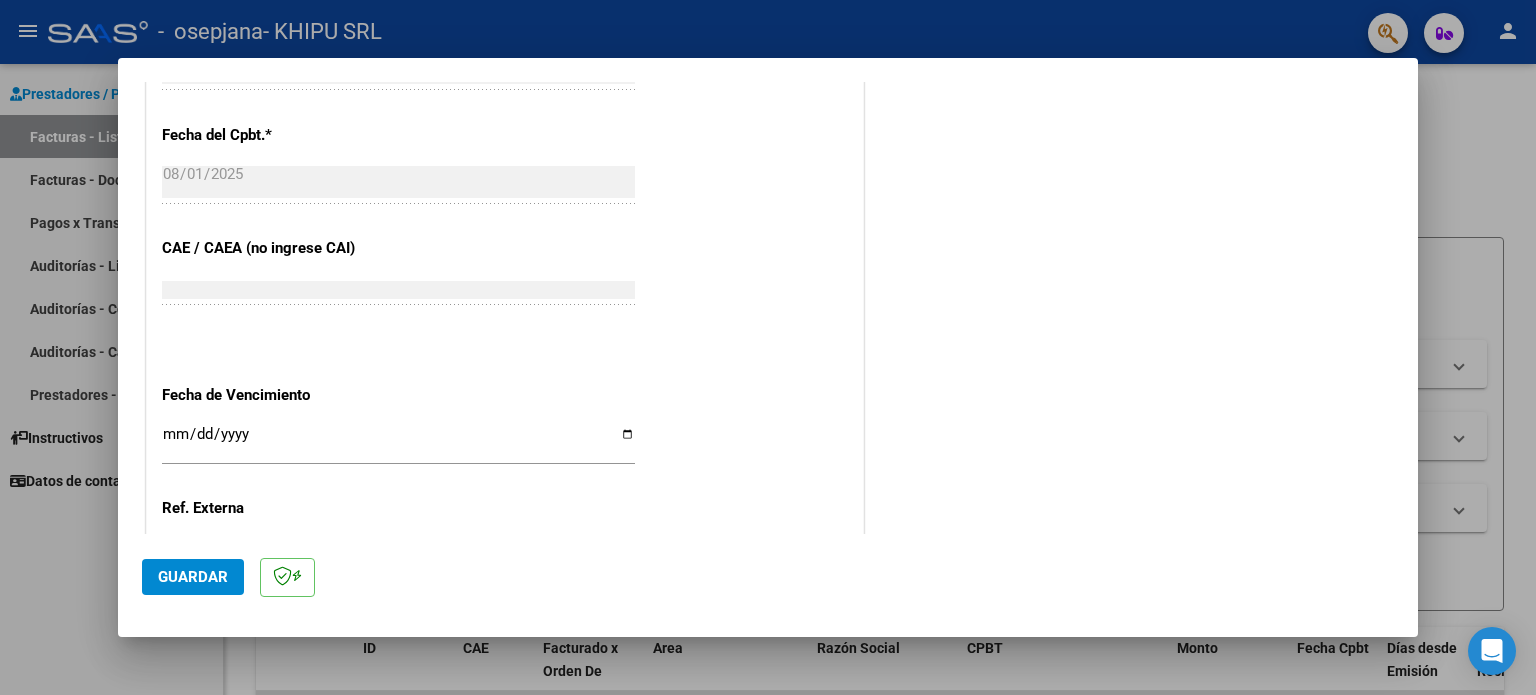 click on "Ingresar la fecha" at bounding box center (398, 442) 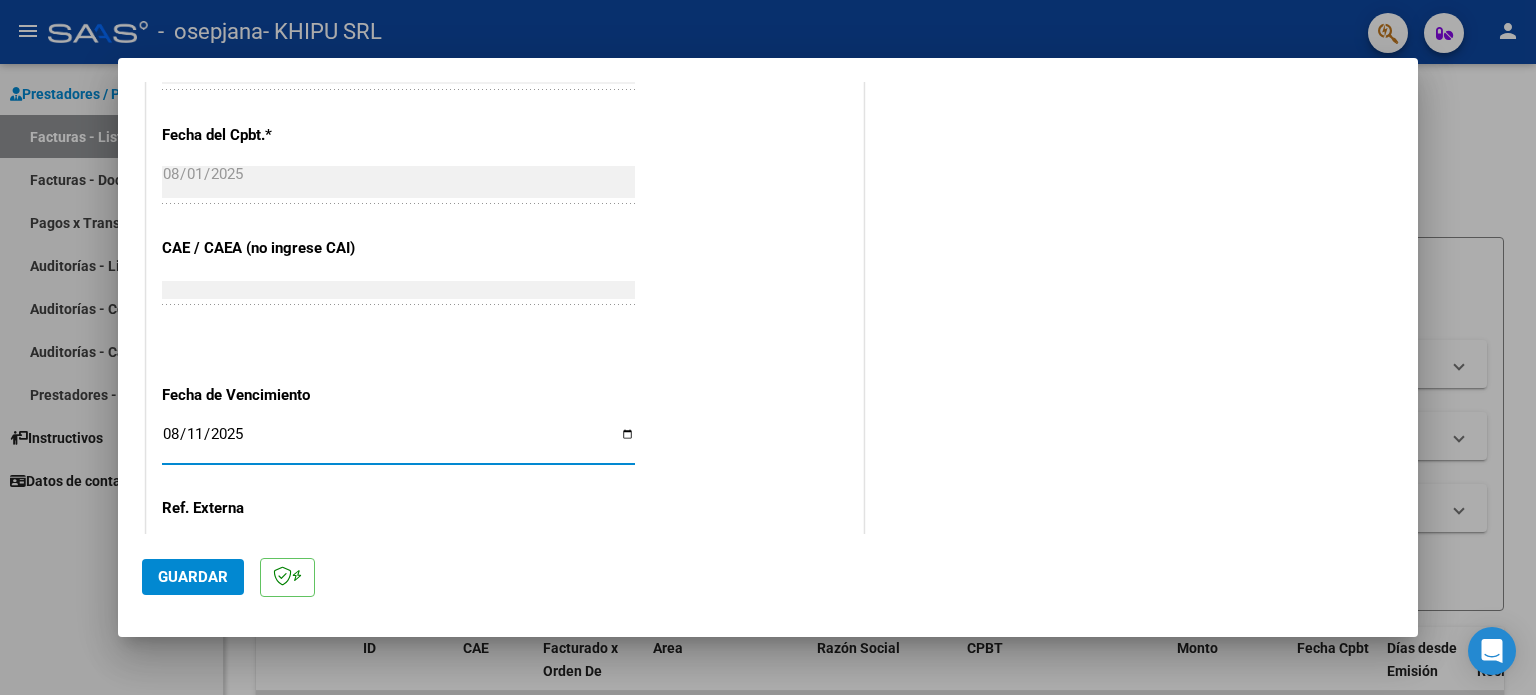 type on "2025-08-11" 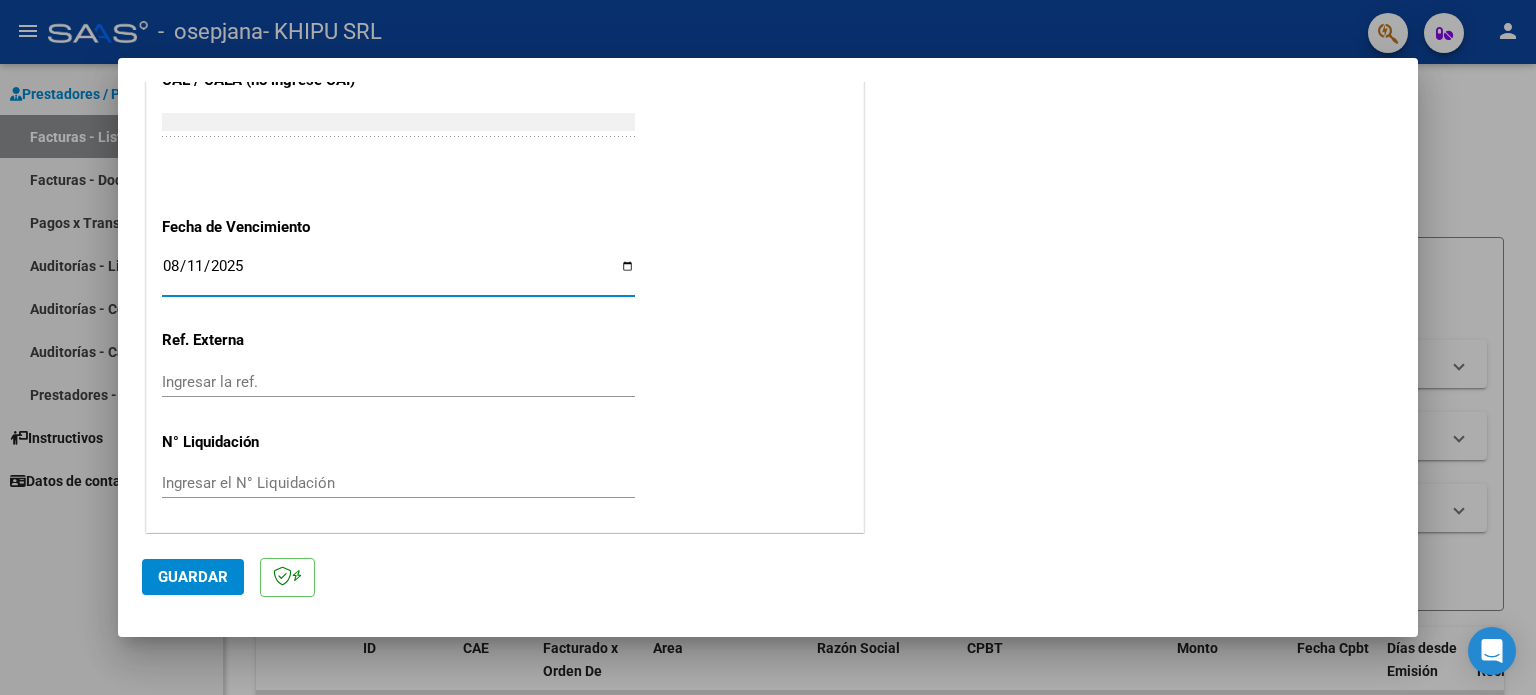 click on "Guardar" 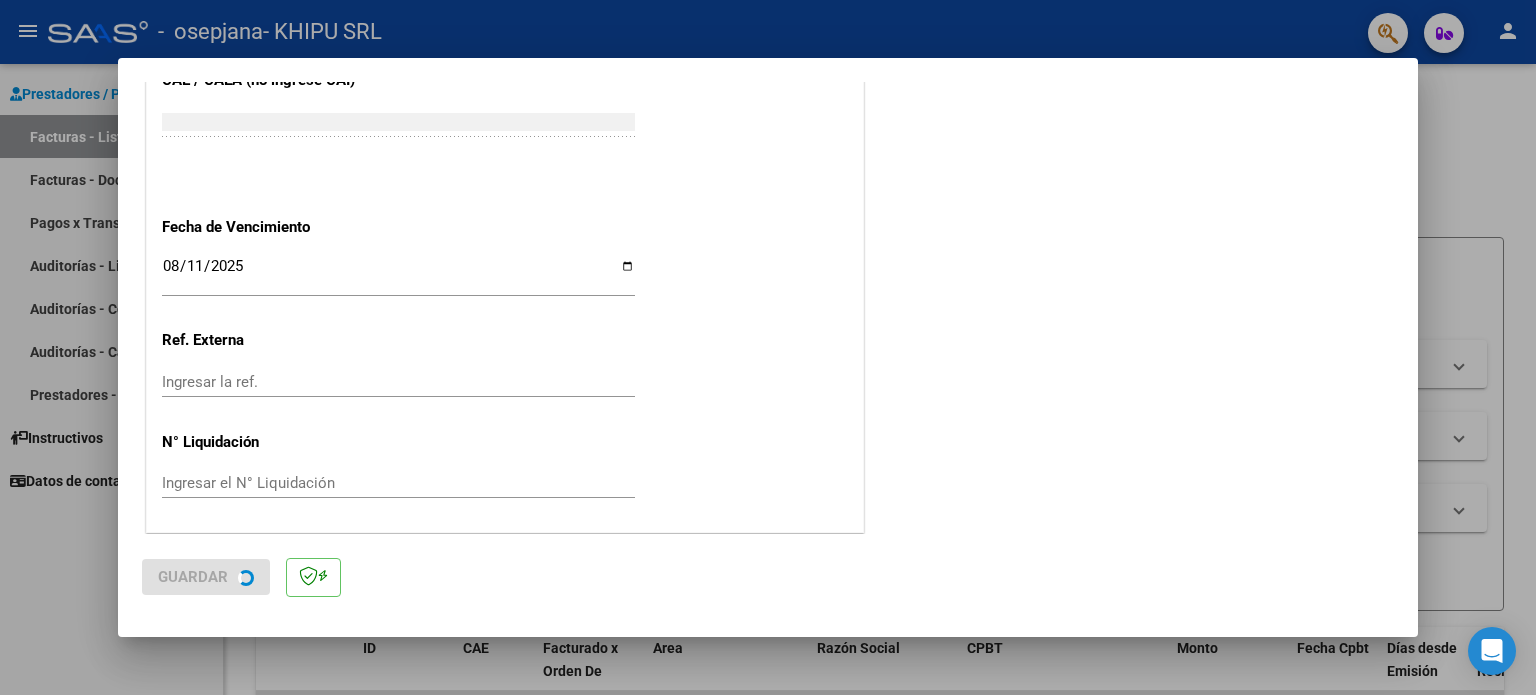 scroll, scrollTop: 0, scrollLeft: 0, axis: both 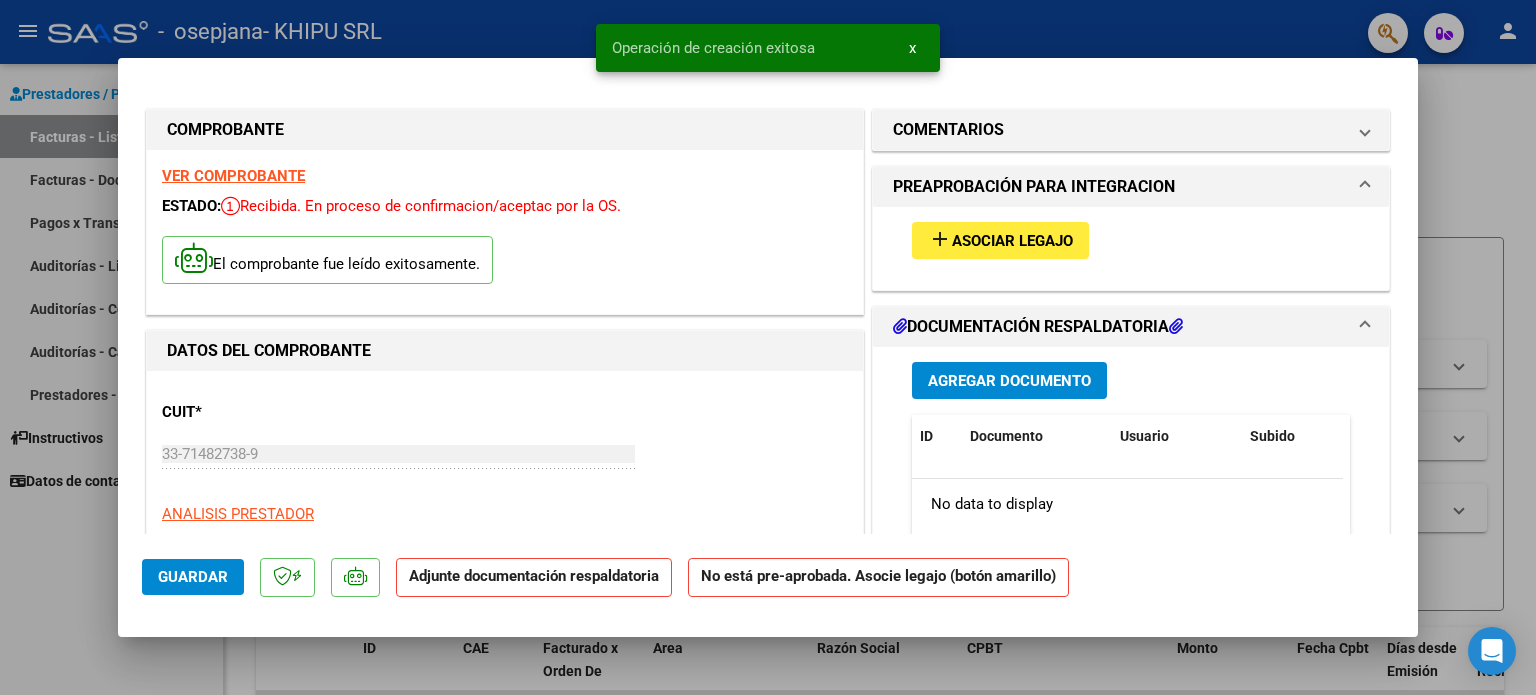 click on "Agregar Documento" at bounding box center (1009, 381) 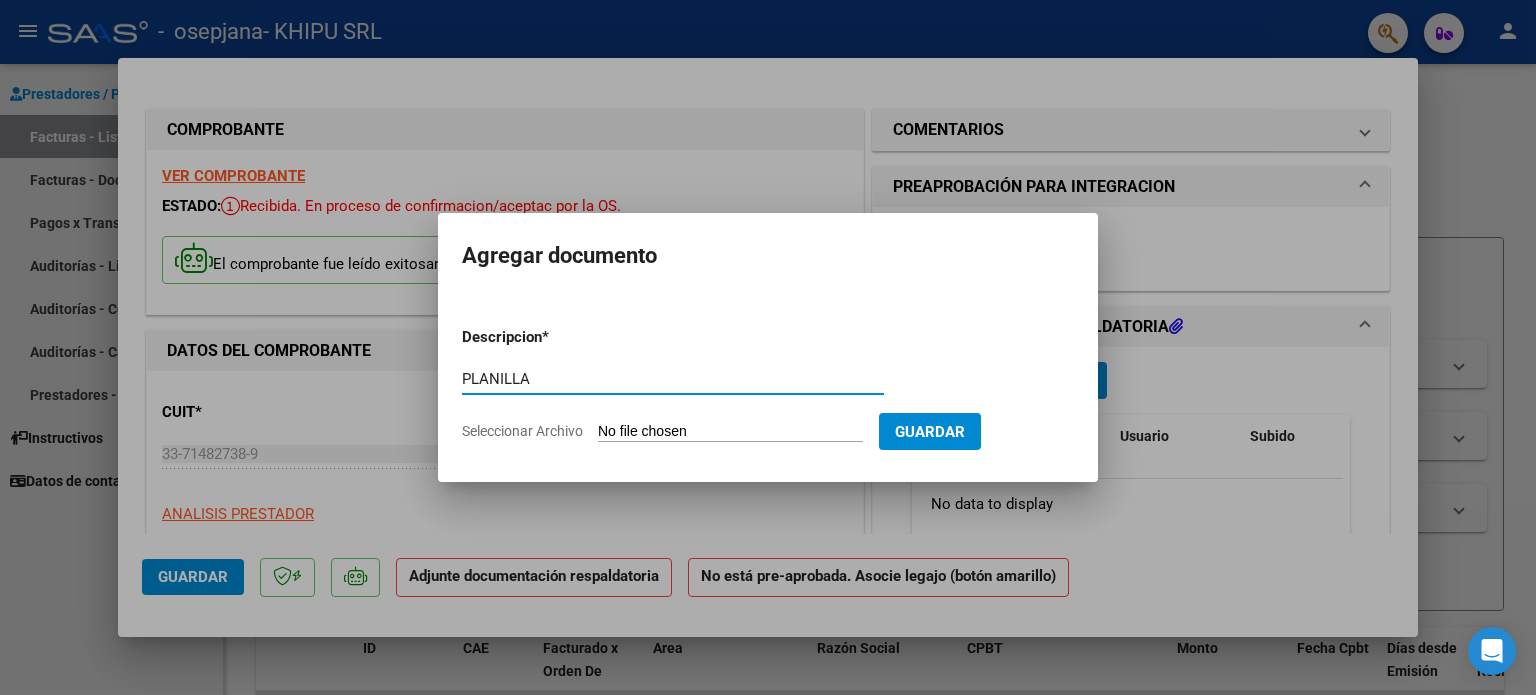 type on "PLANILLA" 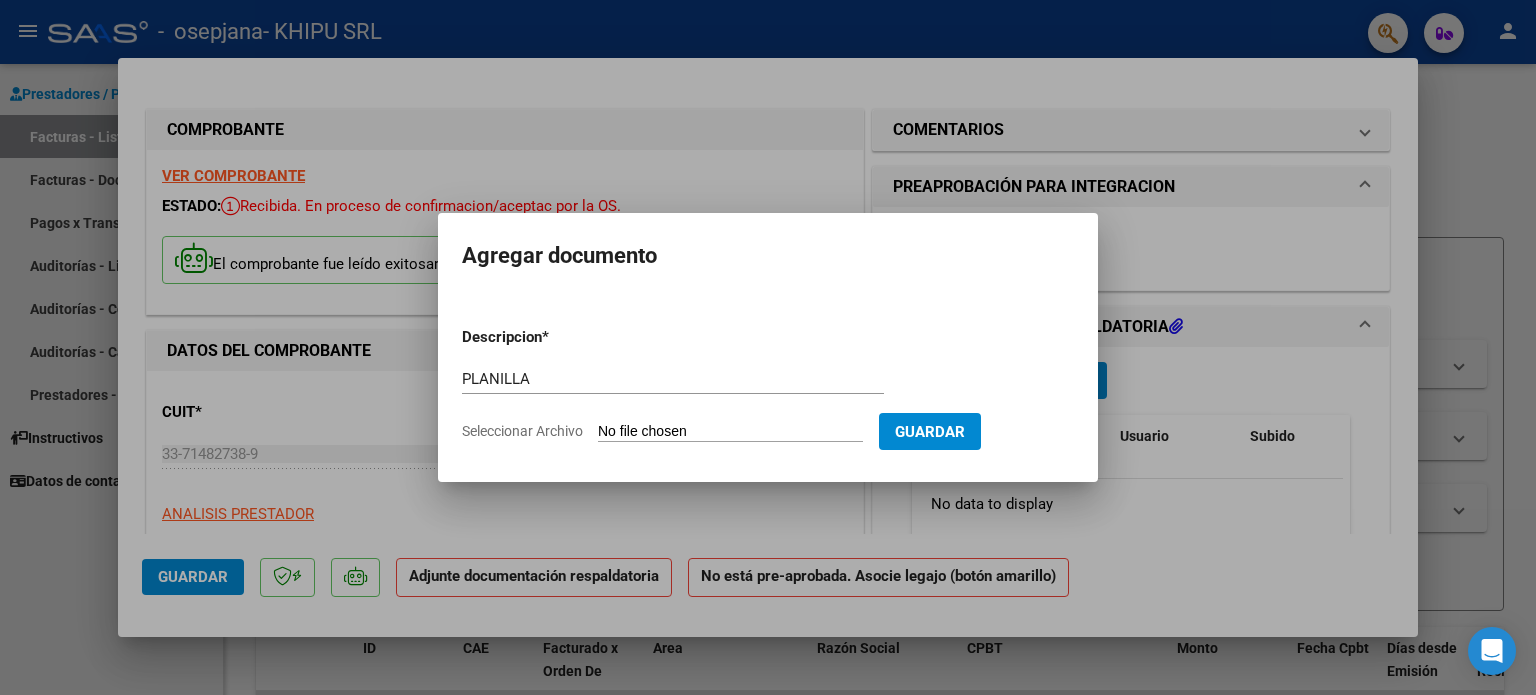 click on "Seleccionar Archivo" 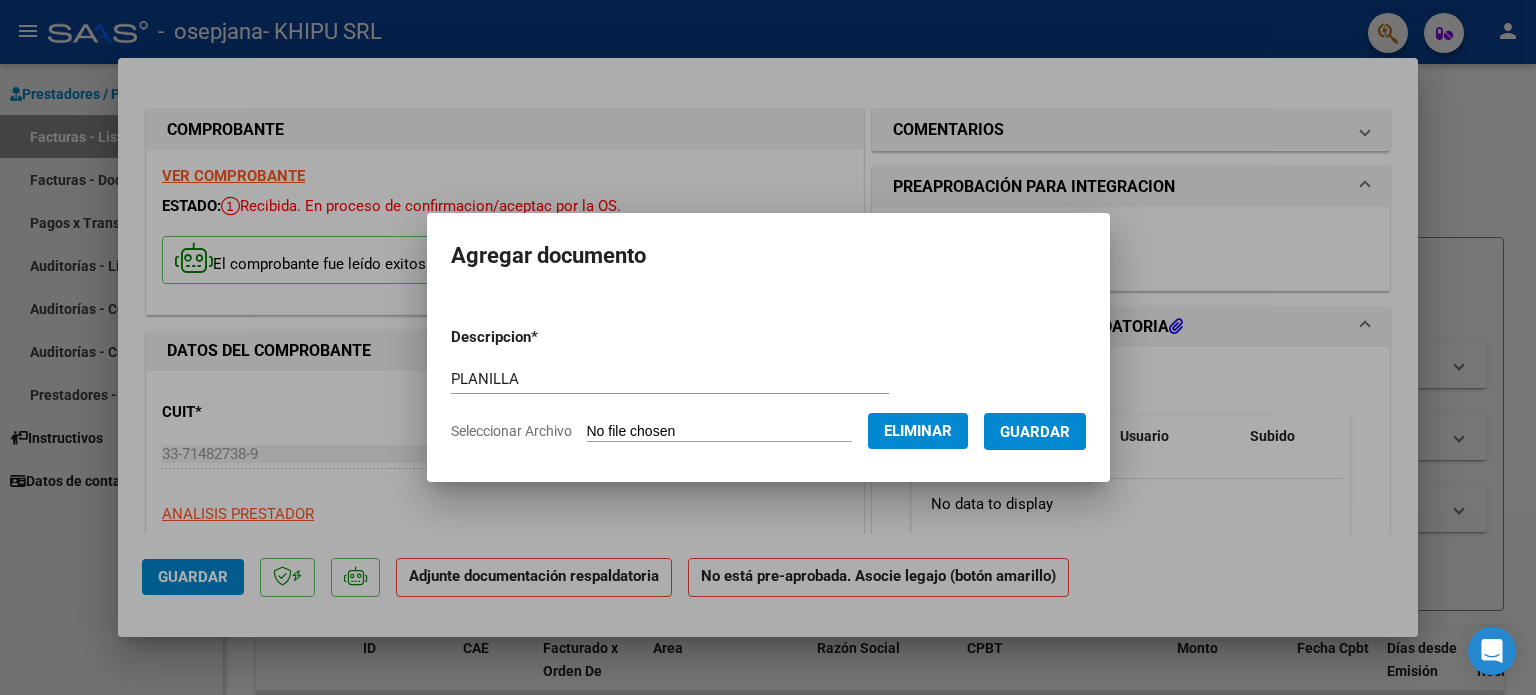 click on "Guardar" at bounding box center (1035, 432) 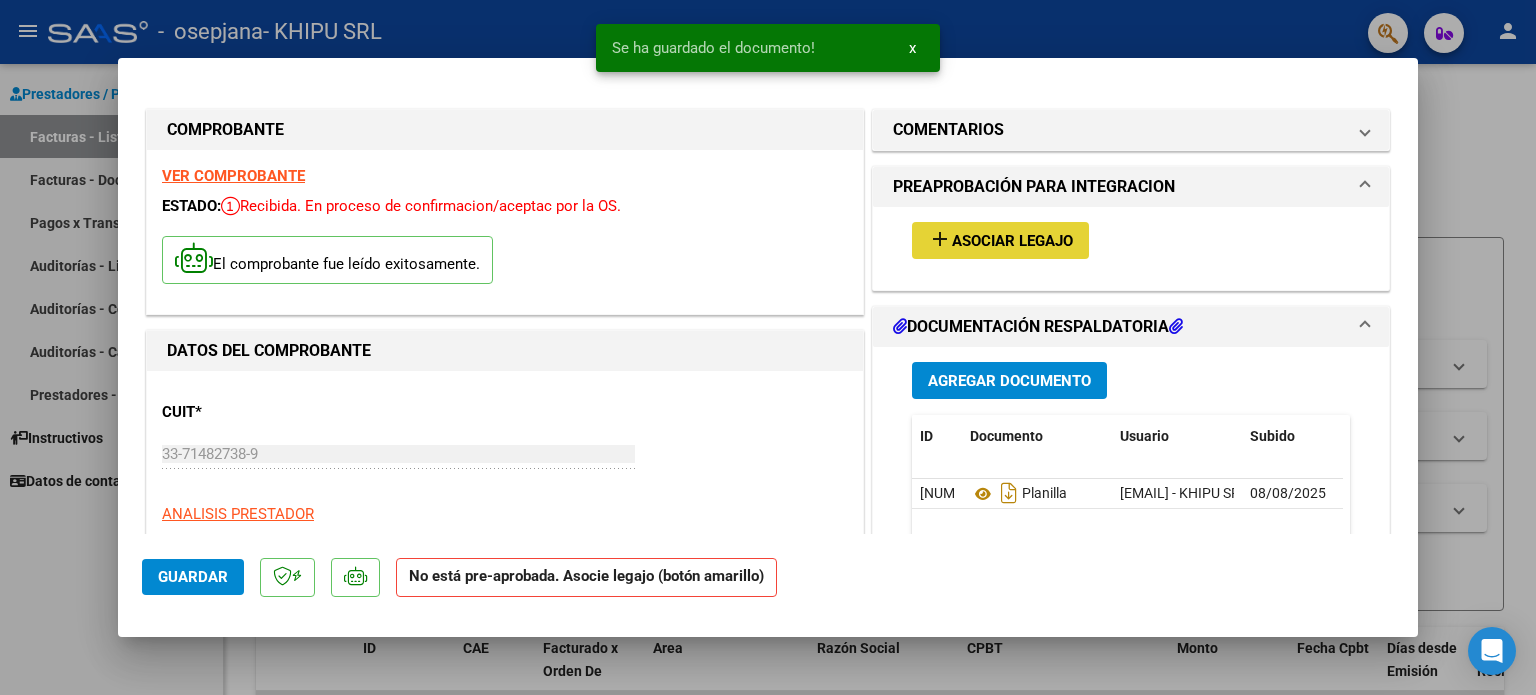 click on "Asociar Legajo" at bounding box center (1012, 241) 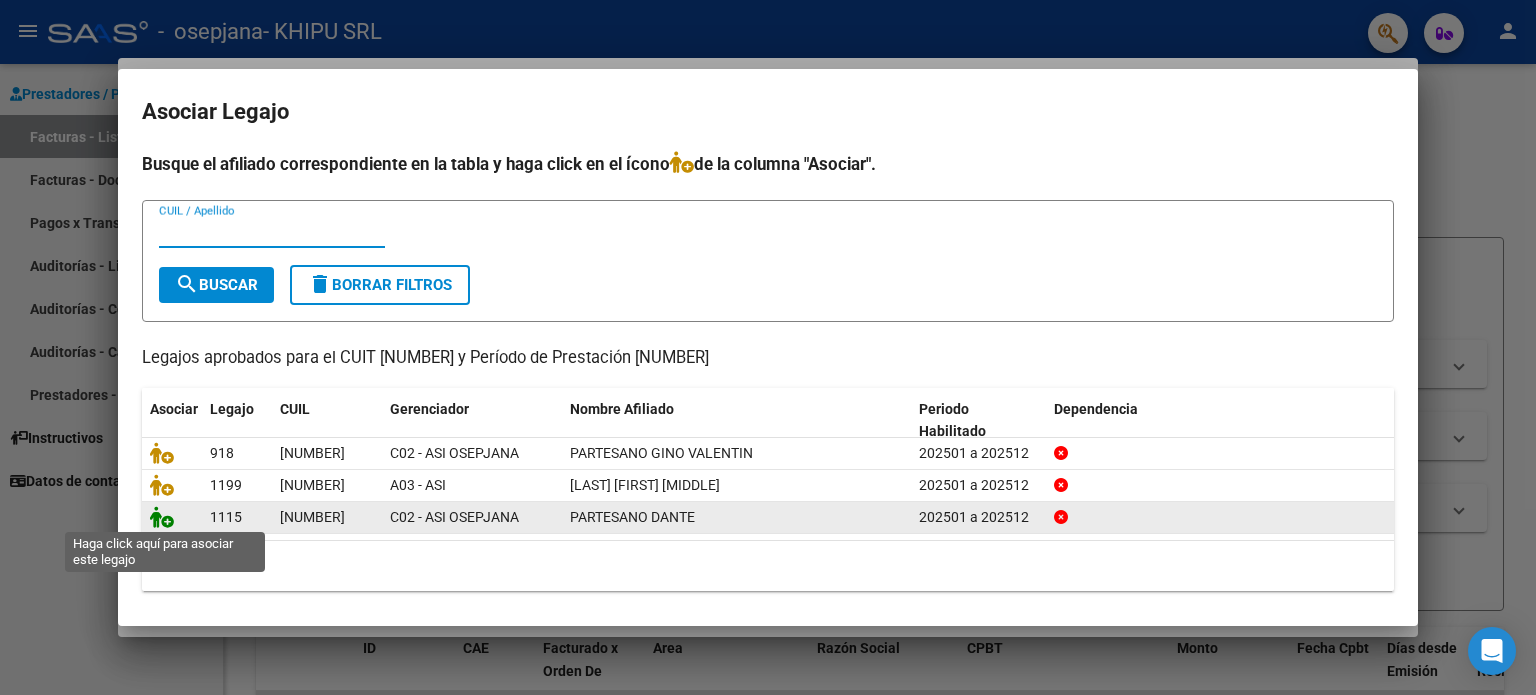 click 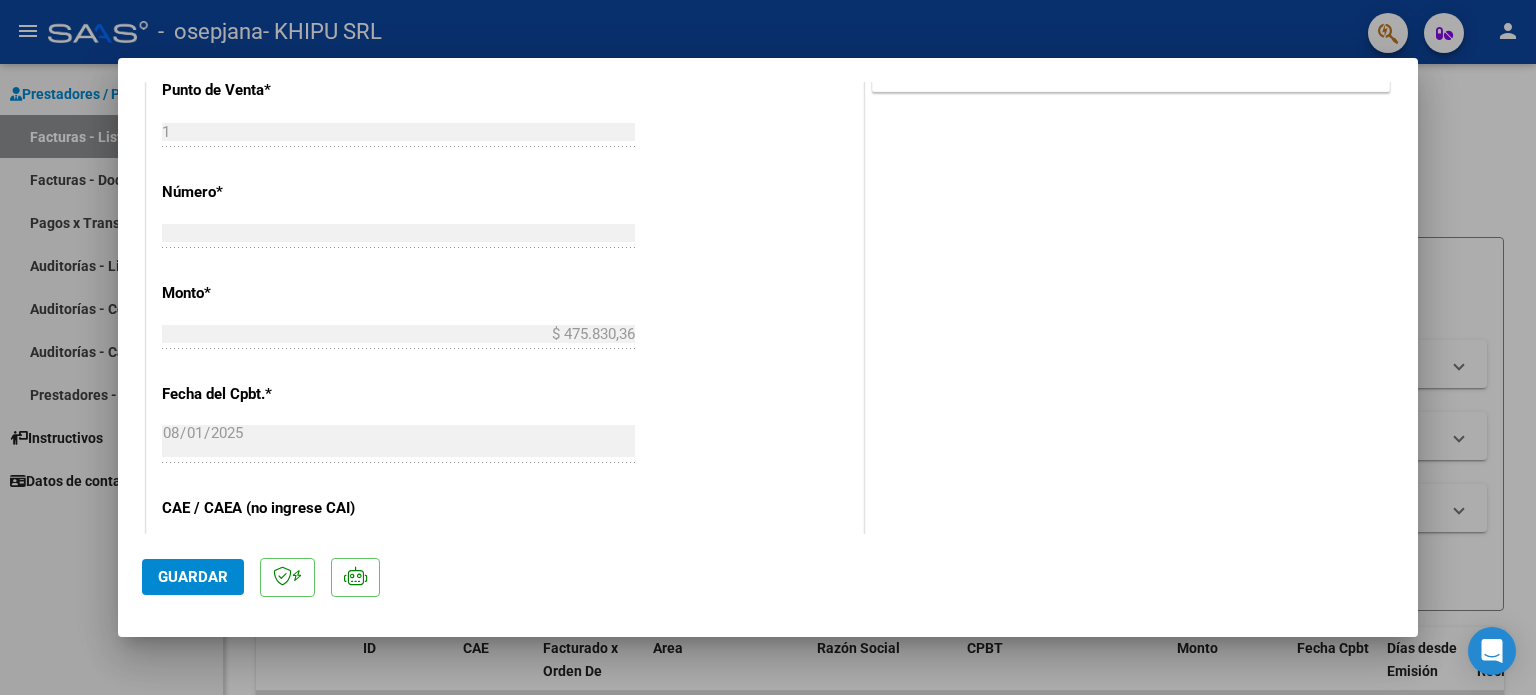 scroll, scrollTop: 900, scrollLeft: 0, axis: vertical 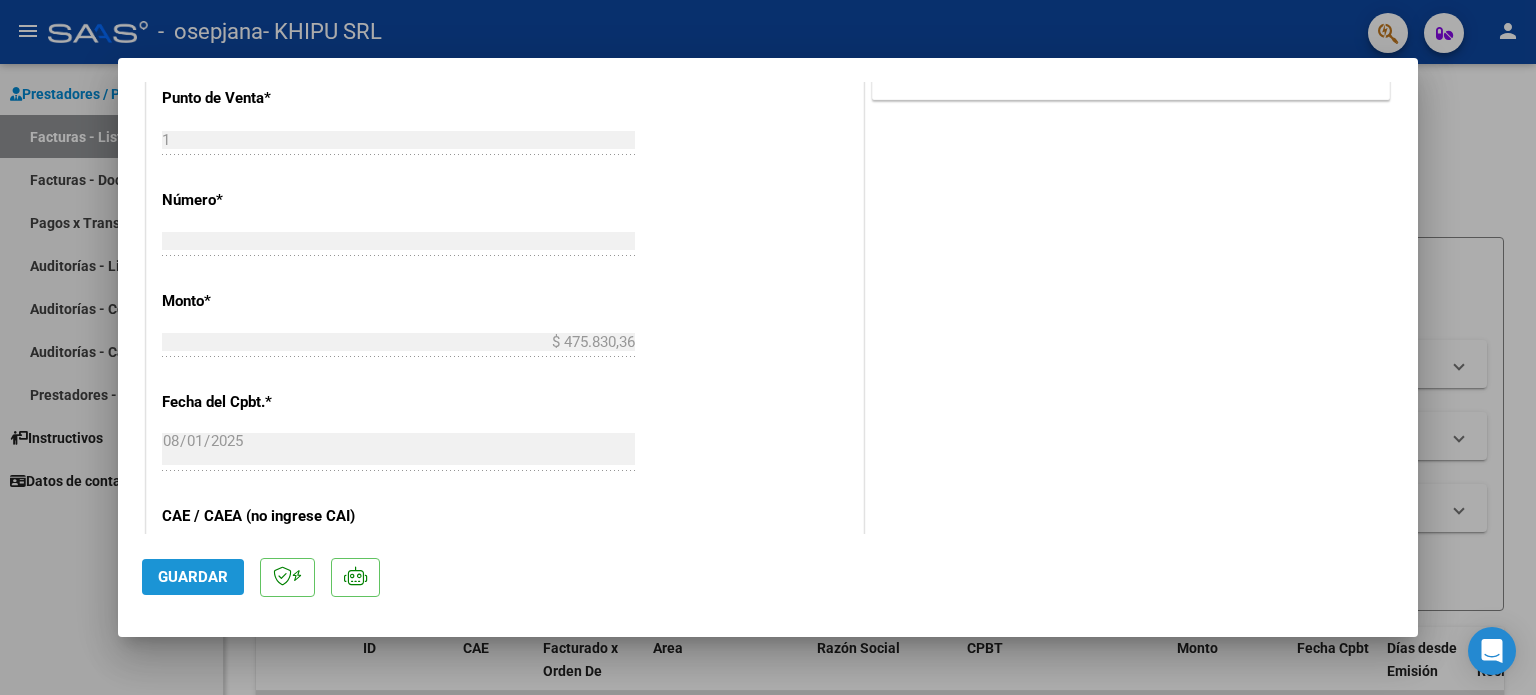 click on "Guardar" 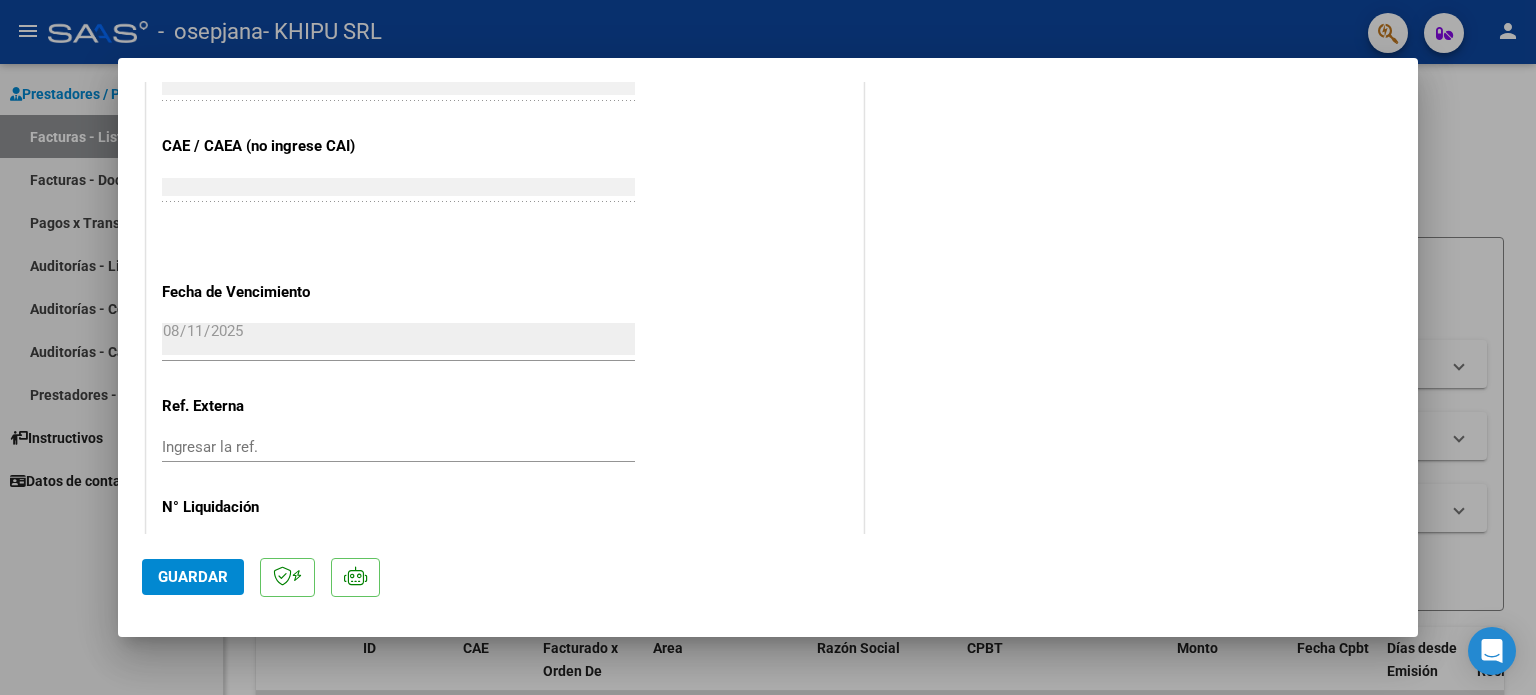 scroll, scrollTop: 1336, scrollLeft: 0, axis: vertical 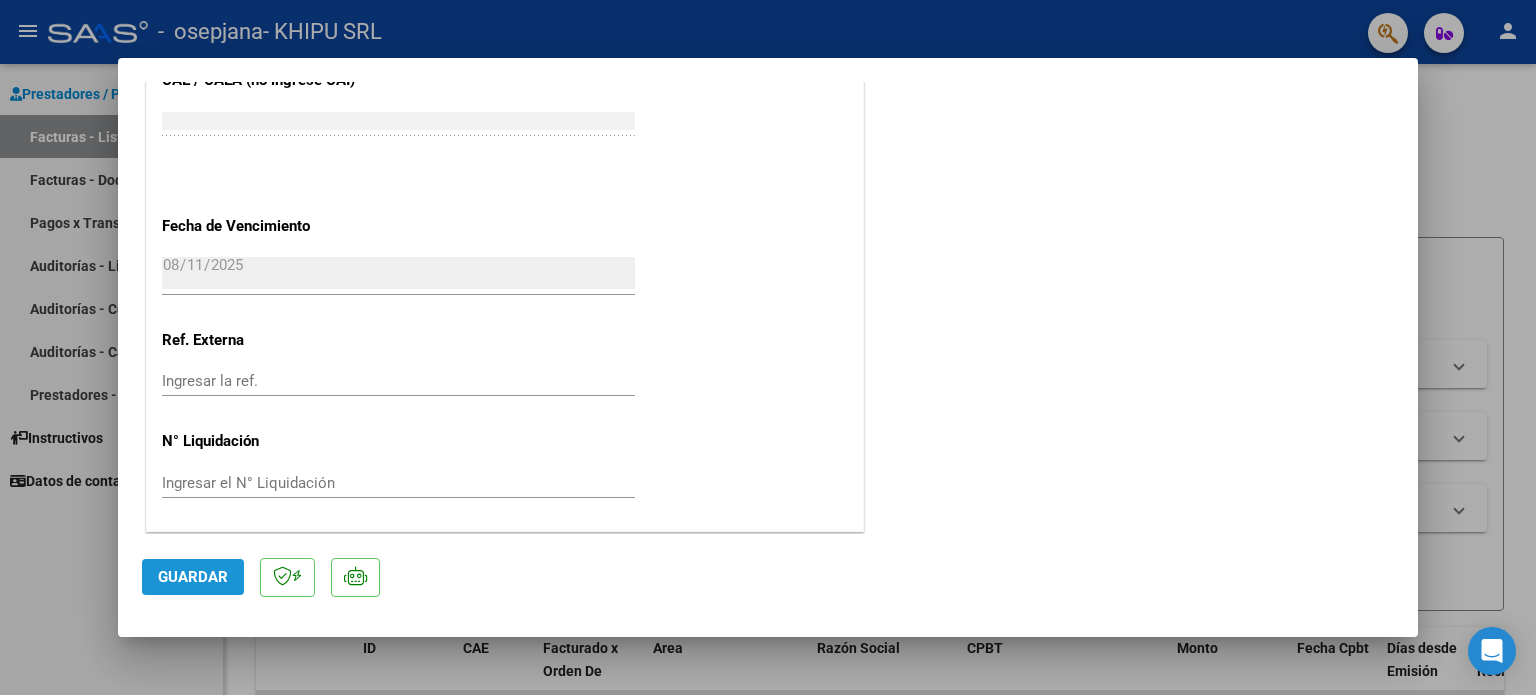 drag, startPoint x: 208, startPoint y: 572, endPoint x: 336, endPoint y: 575, distance: 128.03516 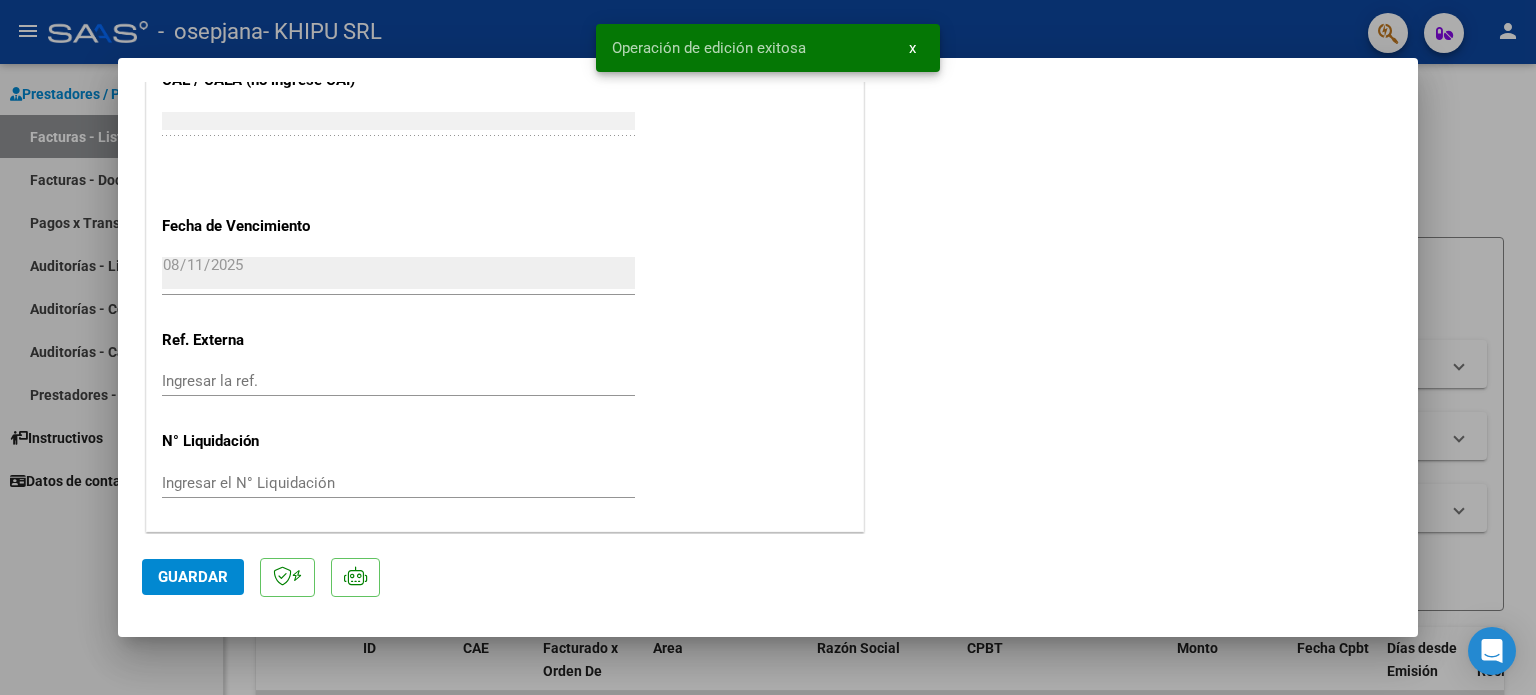 click at bounding box center [768, 347] 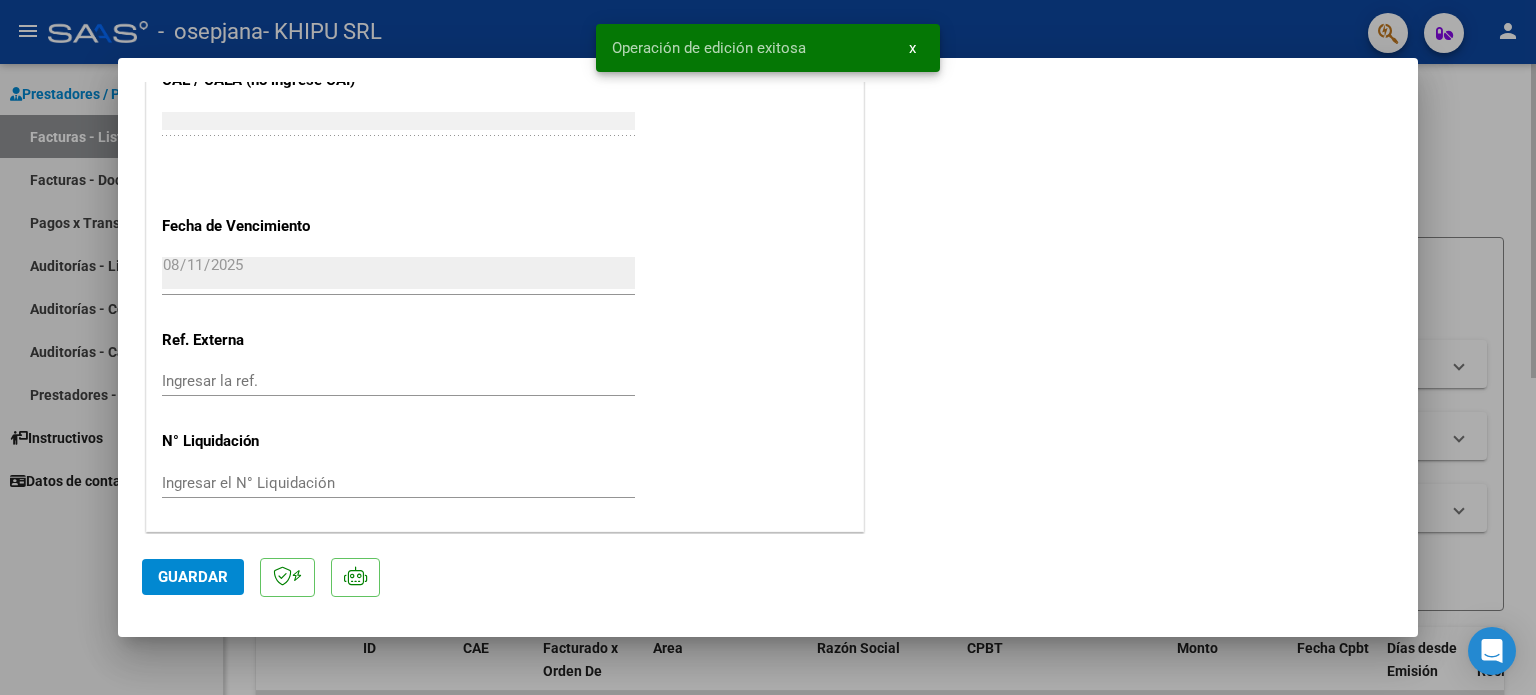type 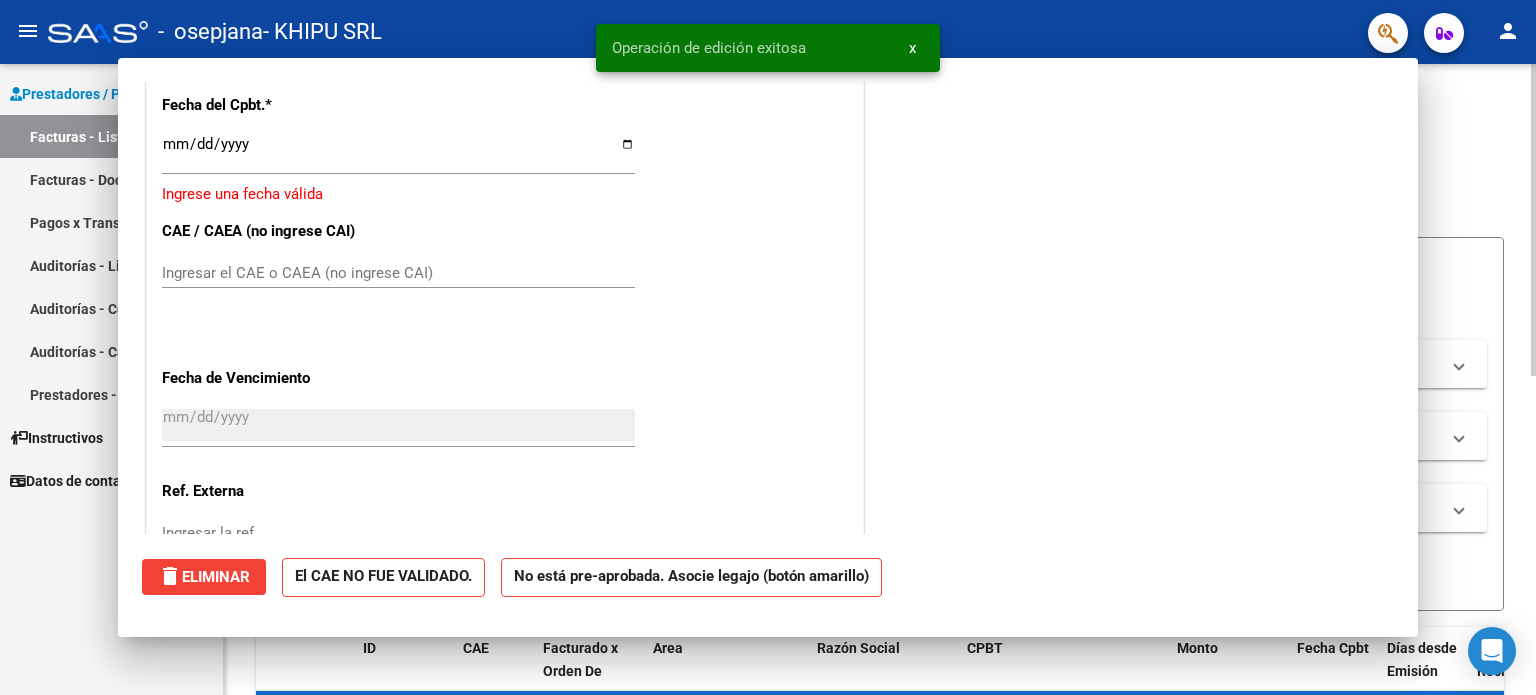 scroll, scrollTop: 1487, scrollLeft: 0, axis: vertical 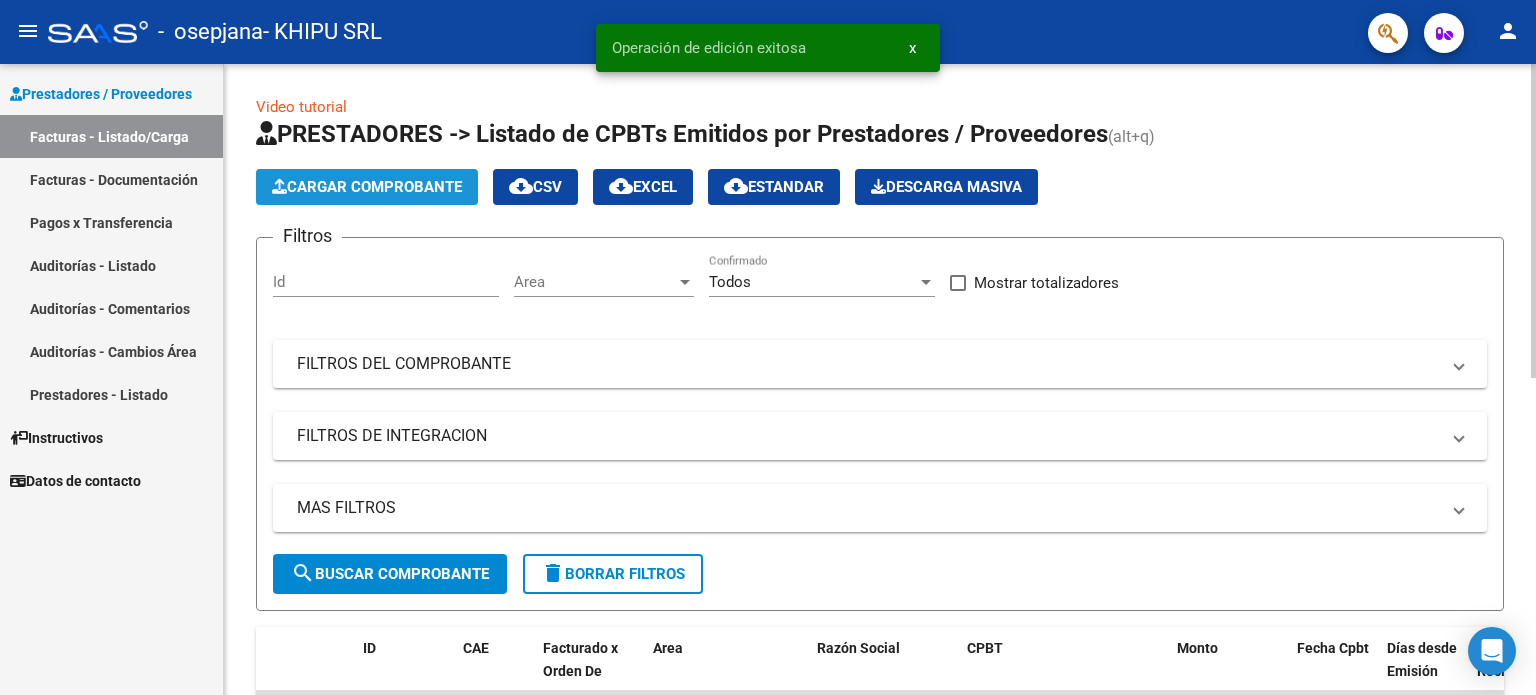 click on "Cargar Comprobante" 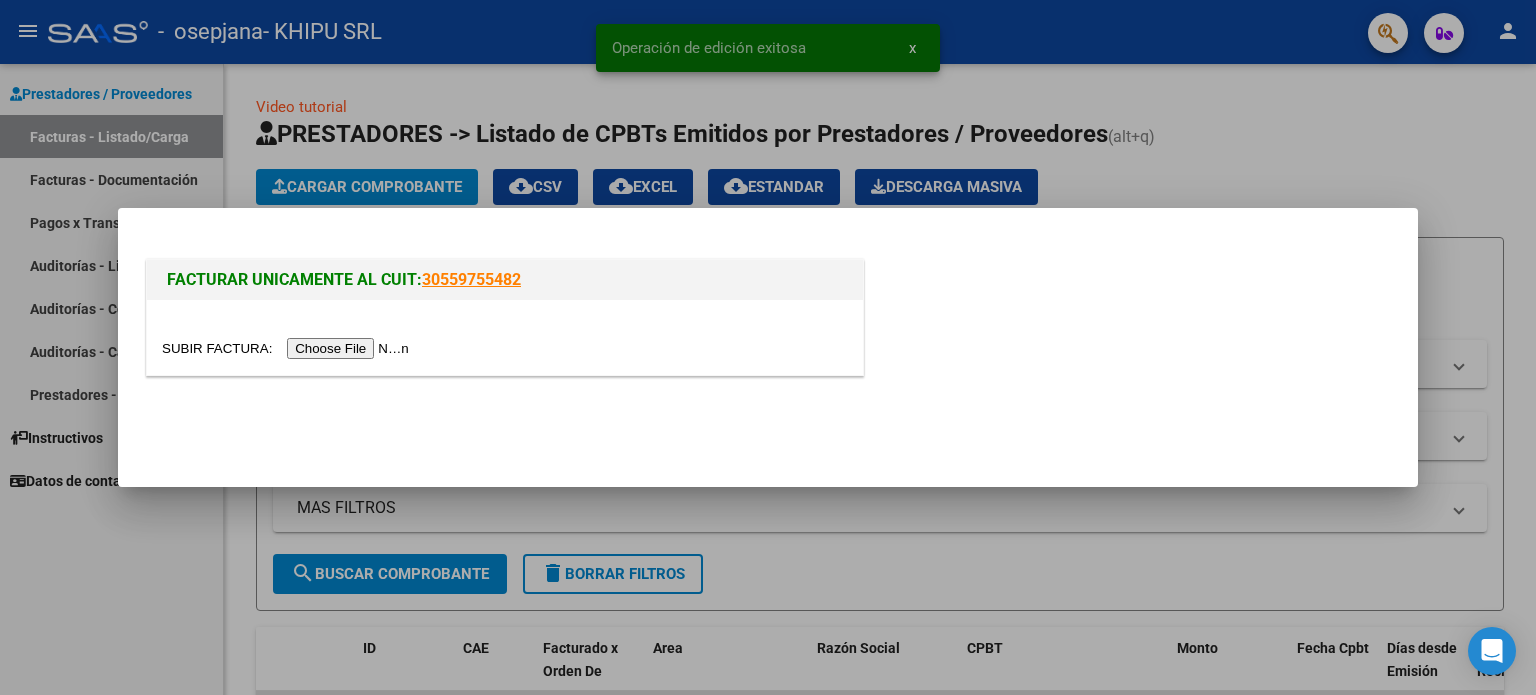 click at bounding box center [288, 348] 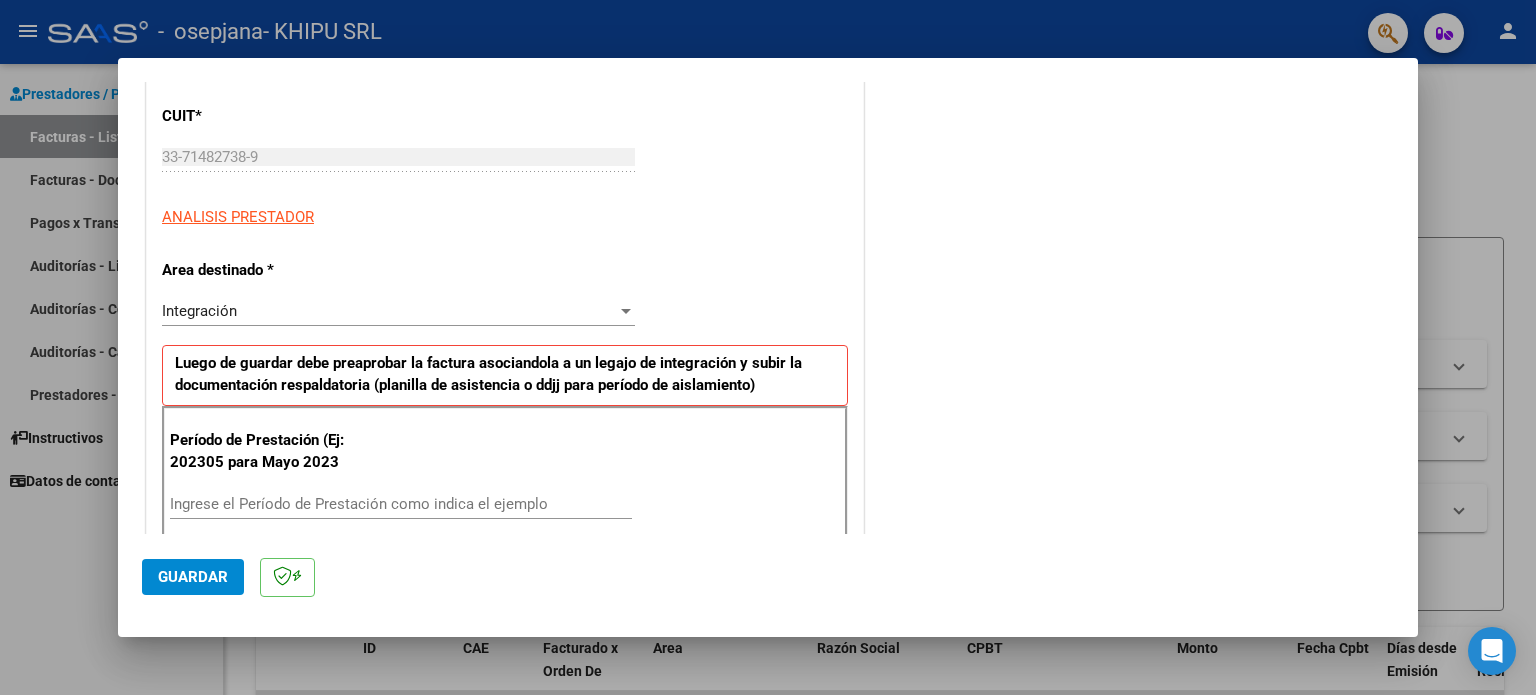 scroll, scrollTop: 400, scrollLeft: 0, axis: vertical 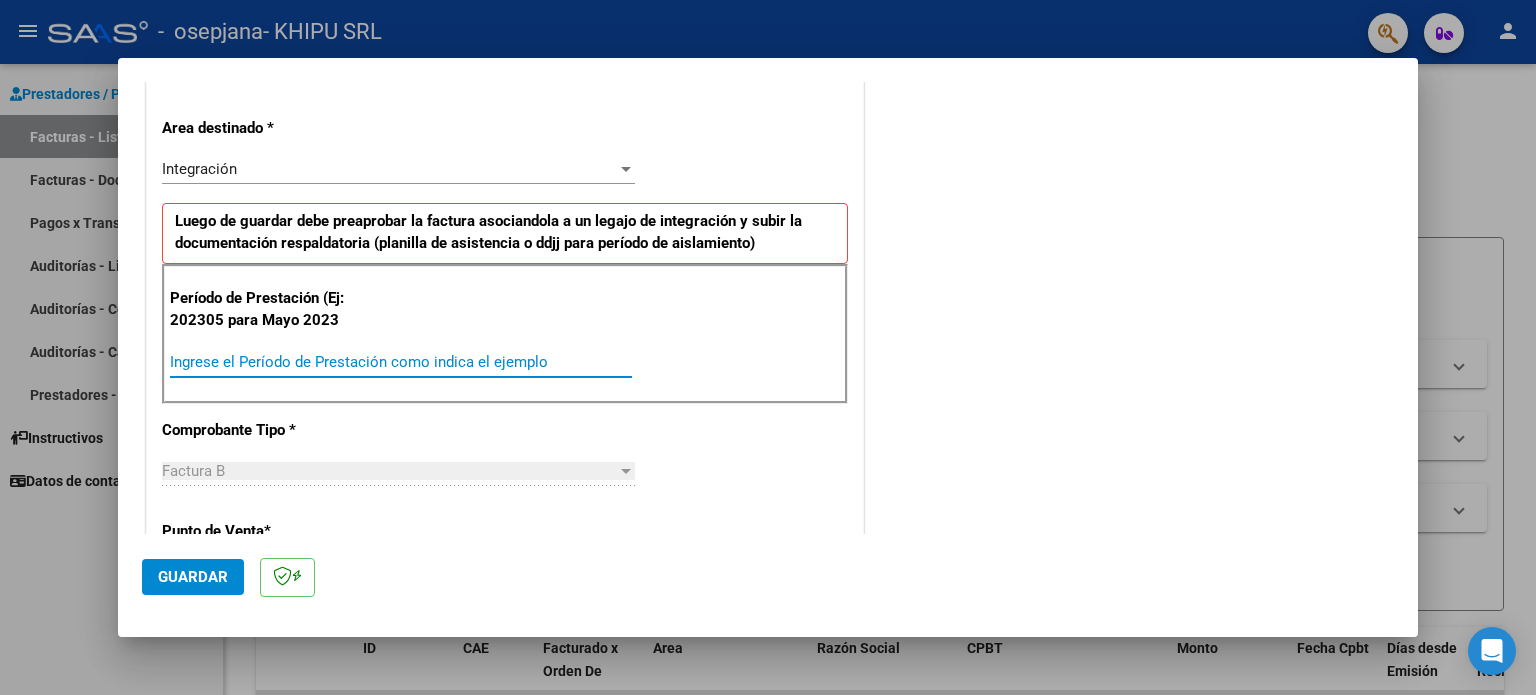 click on "Ingrese el Período de Prestación como indica el ejemplo" at bounding box center (401, 362) 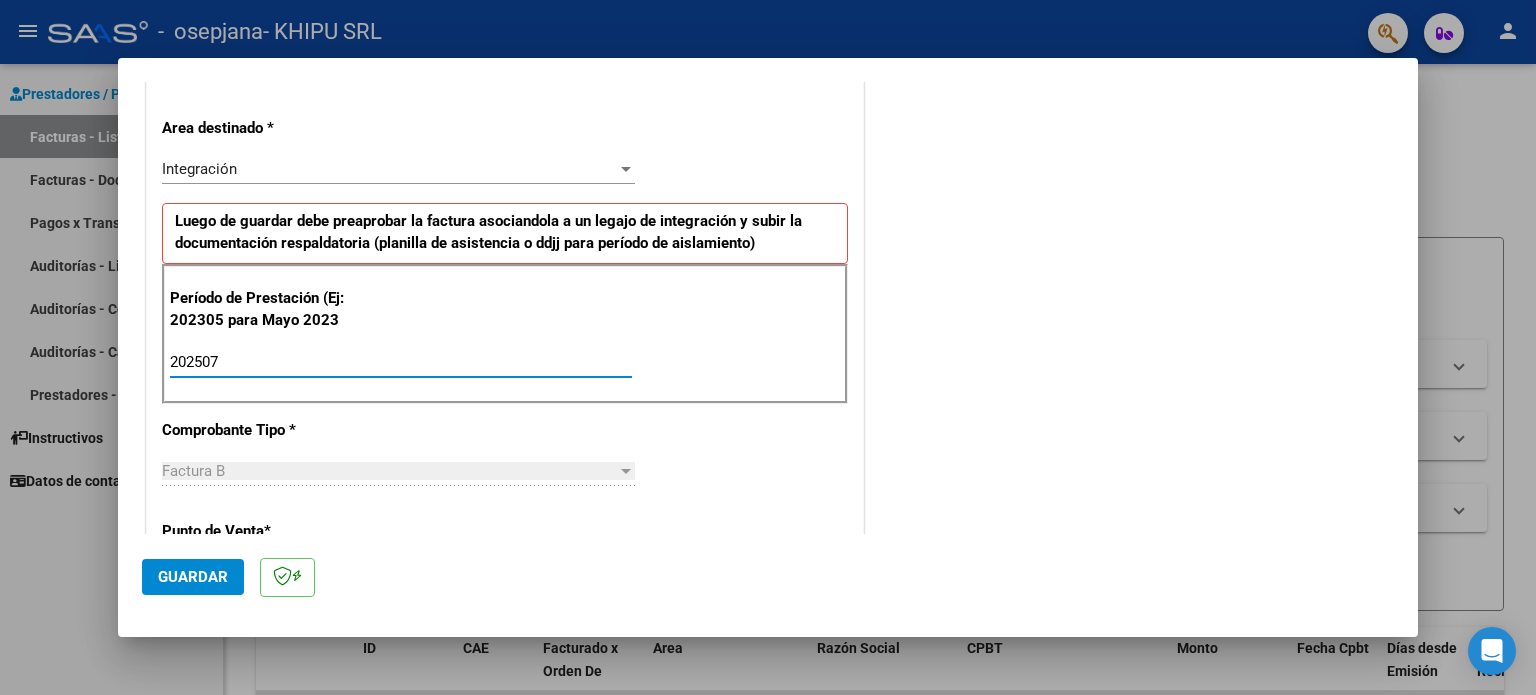 type on "202507" 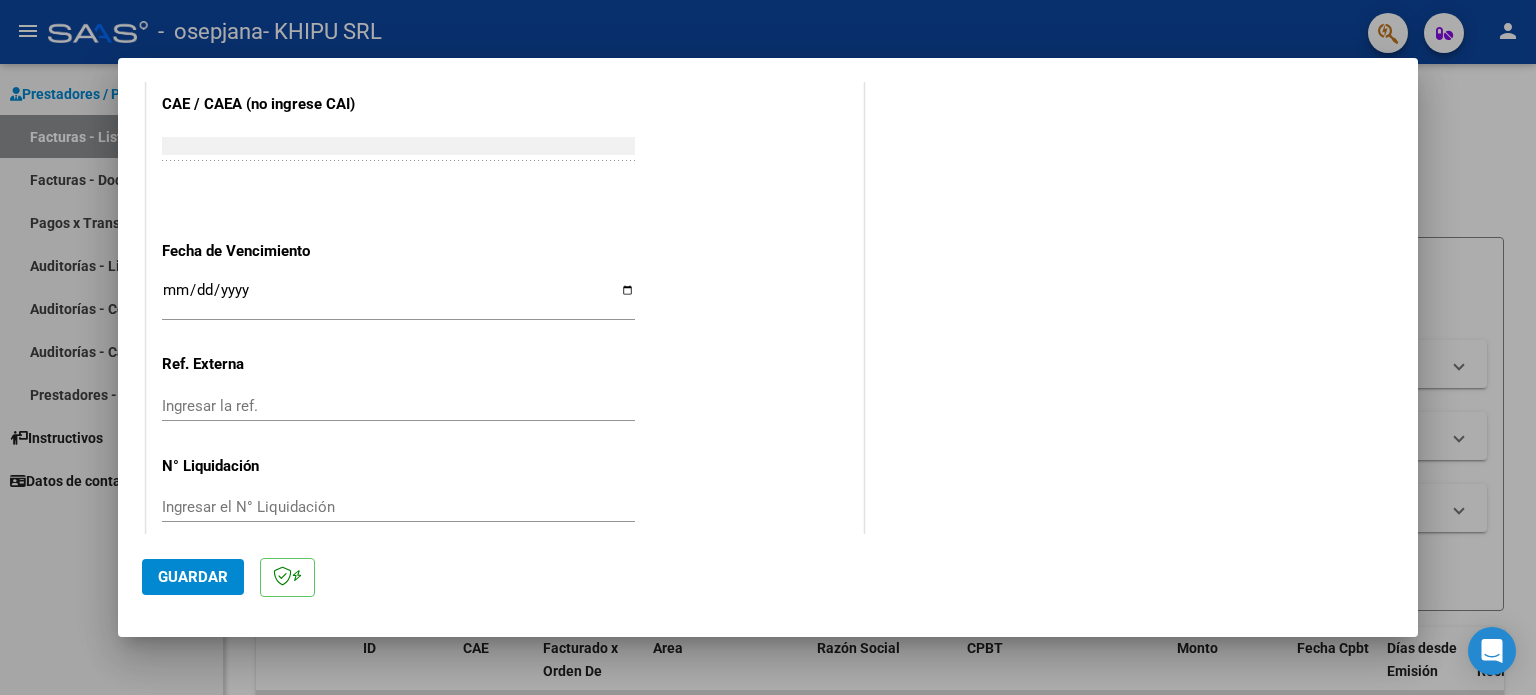 scroll, scrollTop: 1268, scrollLeft: 0, axis: vertical 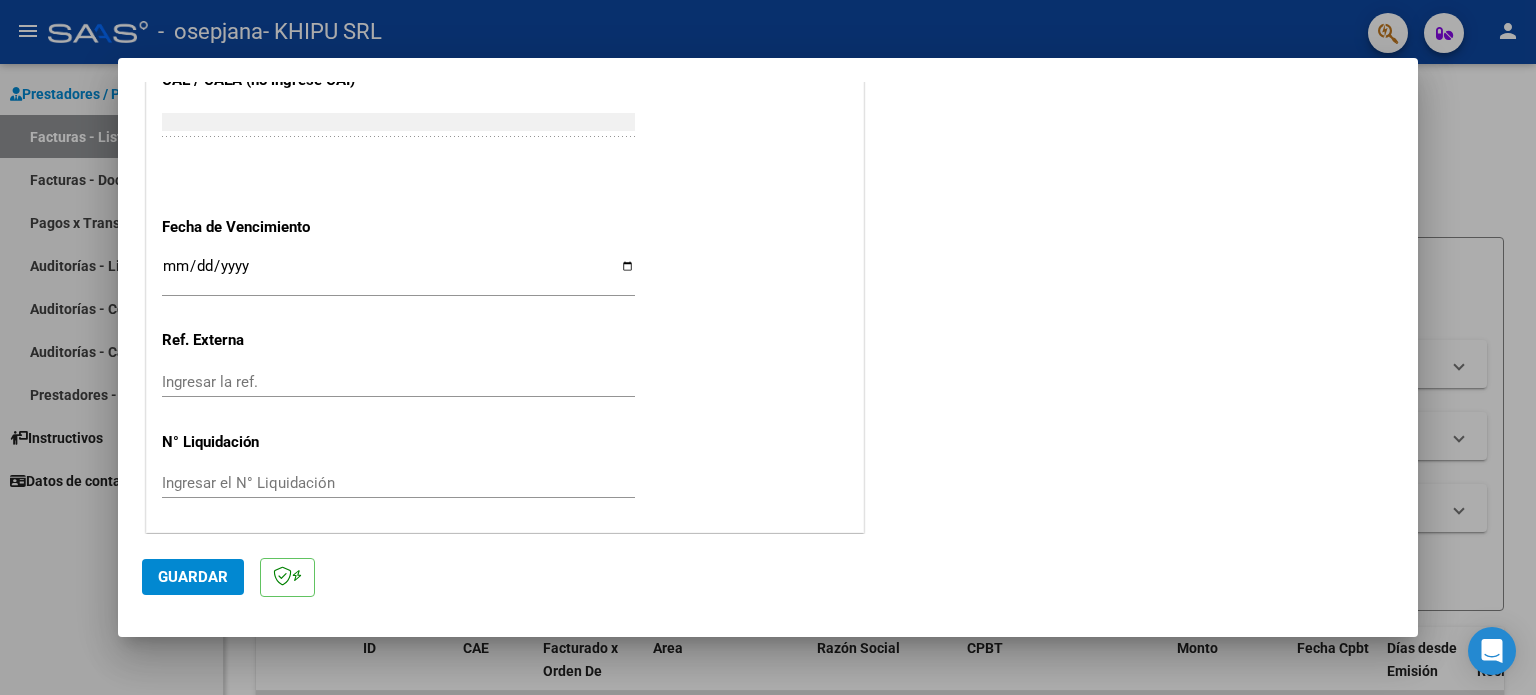 click on "Guardar" 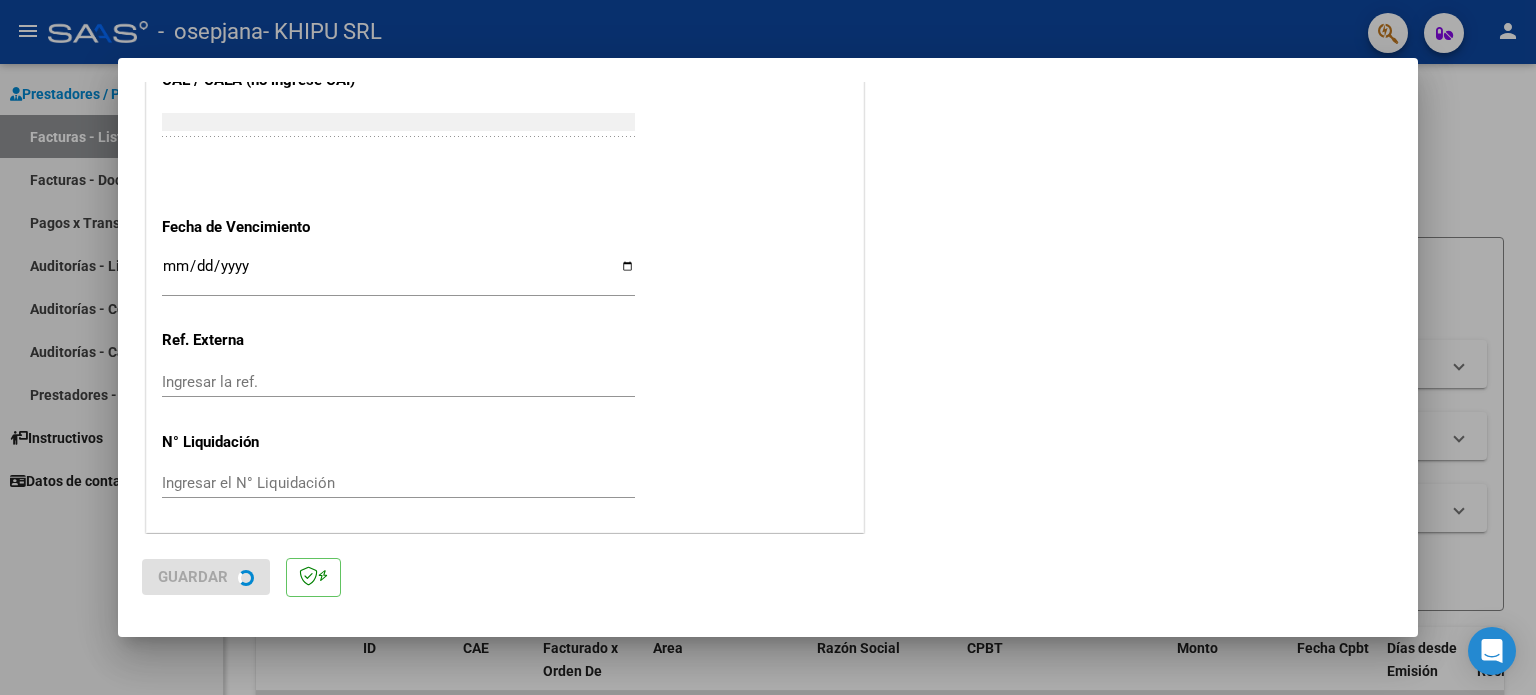 scroll, scrollTop: 0, scrollLeft: 0, axis: both 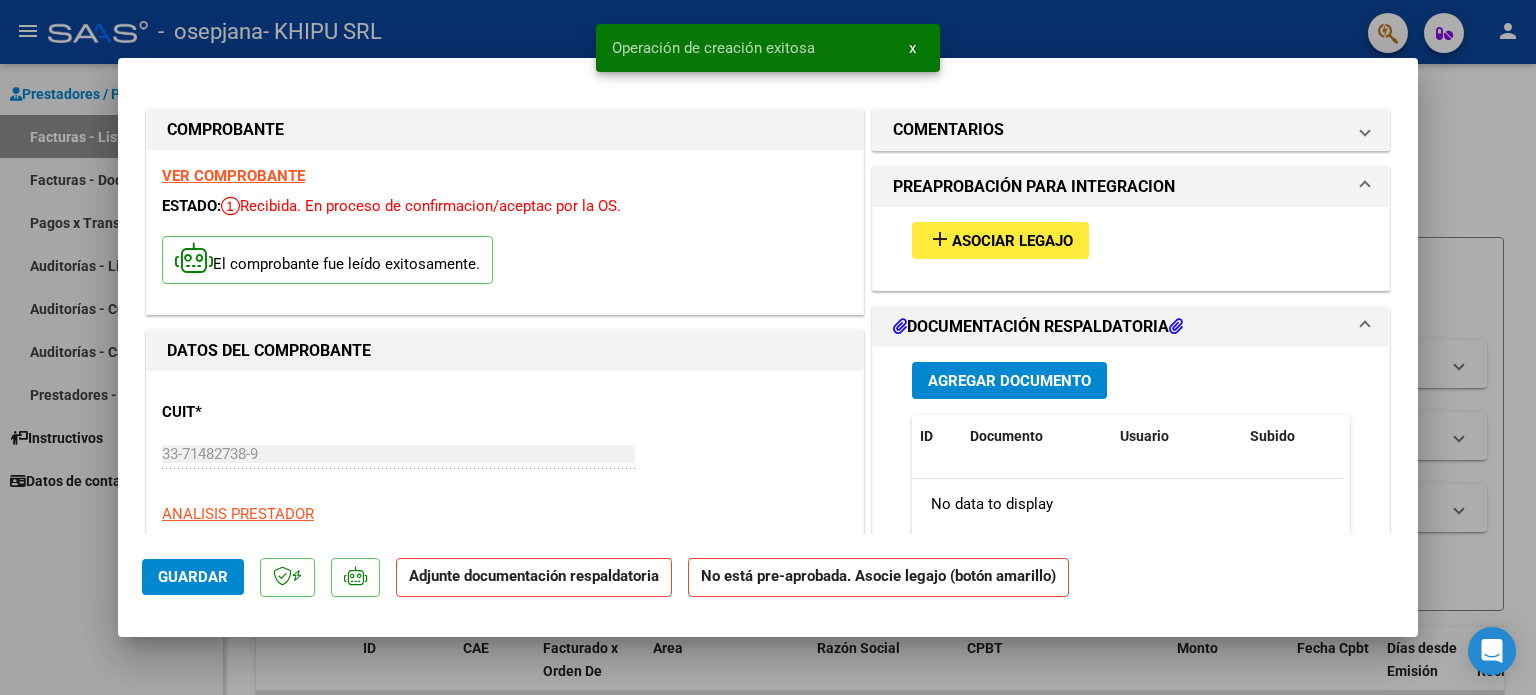 click on "Agregar Documento" at bounding box center (1009, 381) 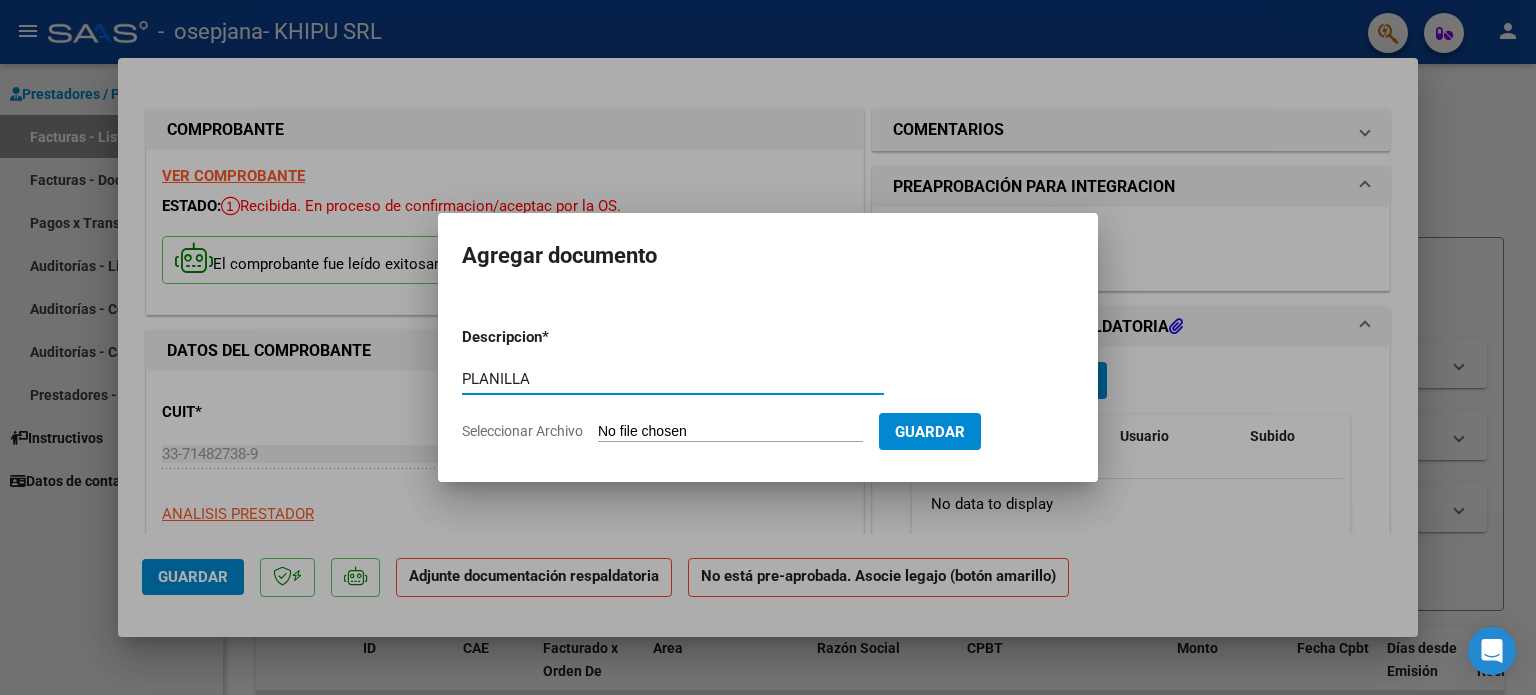 type on "PLANILLA" 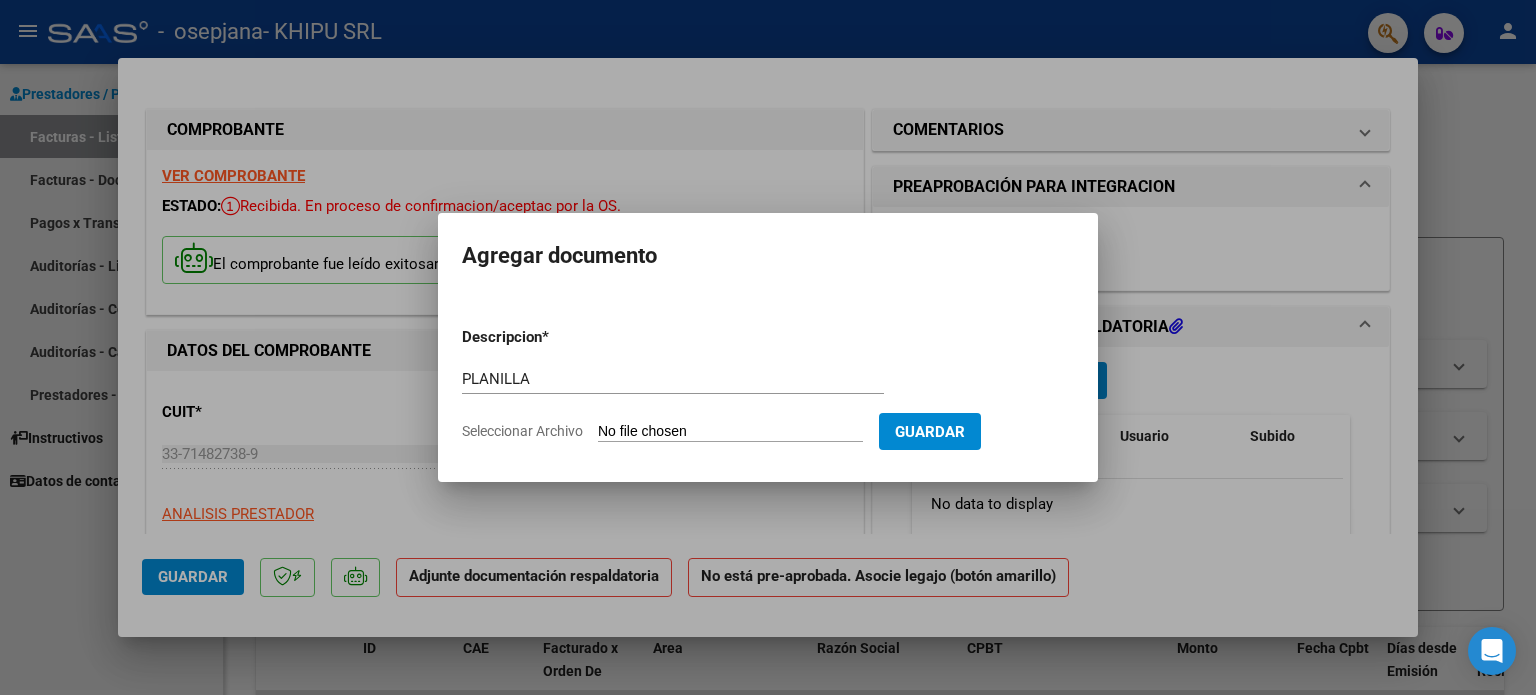 type on "C:\fakepath\[LAST] [FIRST].pdf" 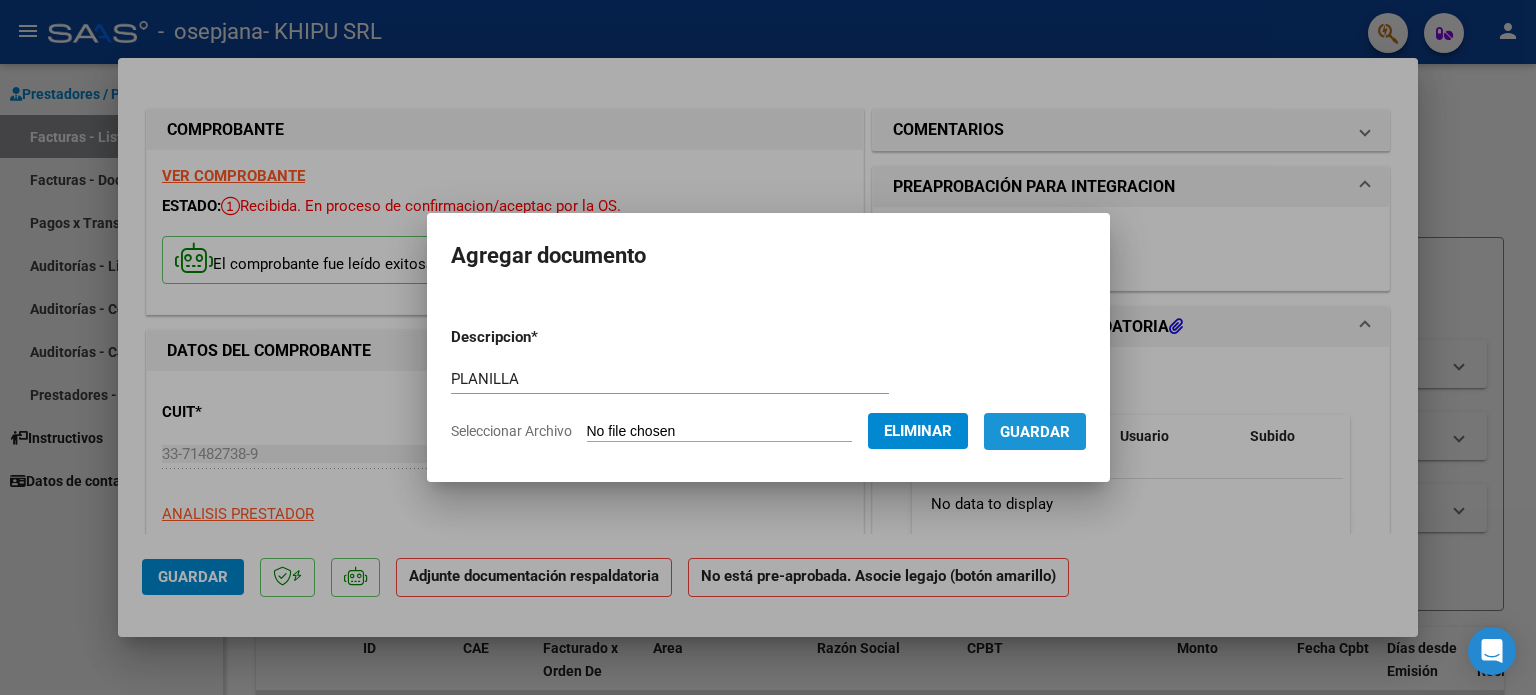 click on "Guardar" at bounding box center [1035, 432] 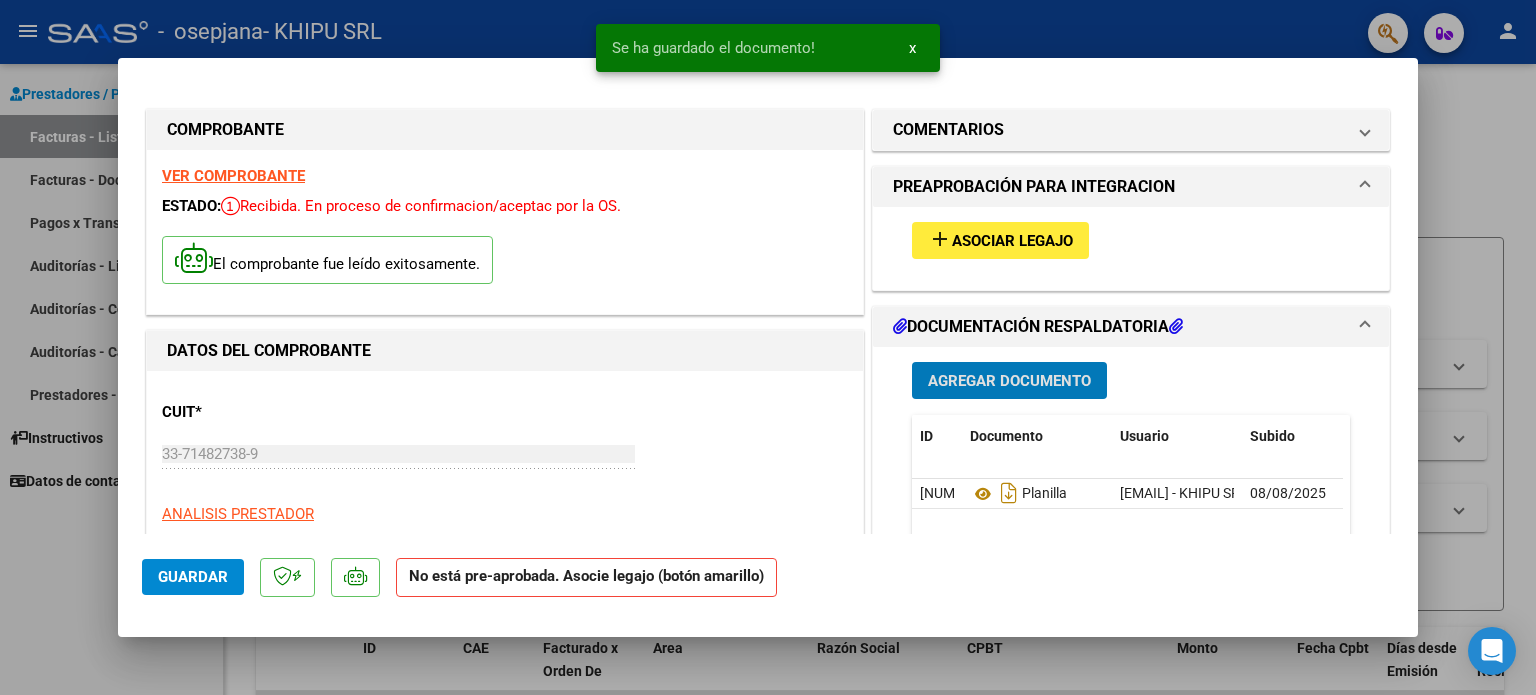 click on "Asociar Legajo" at bounding box center (1012, 241) 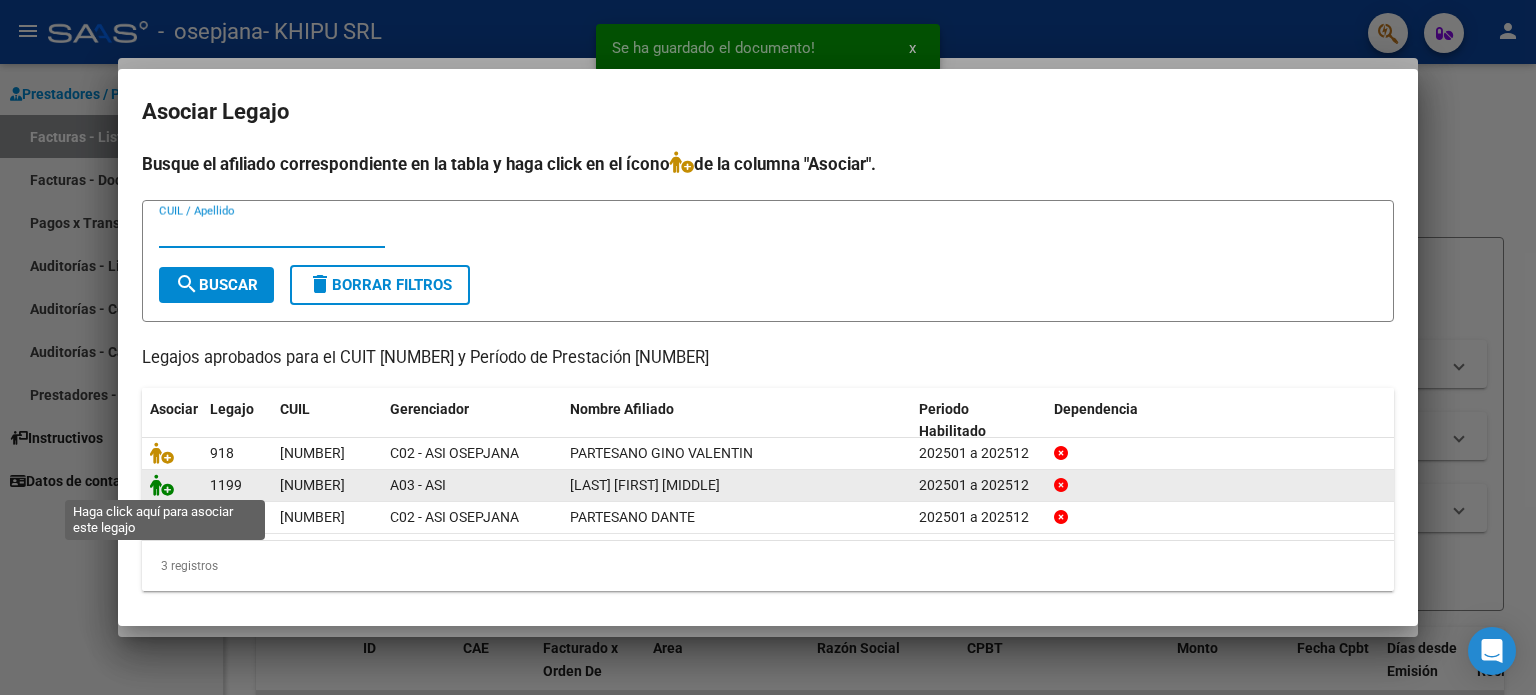 click 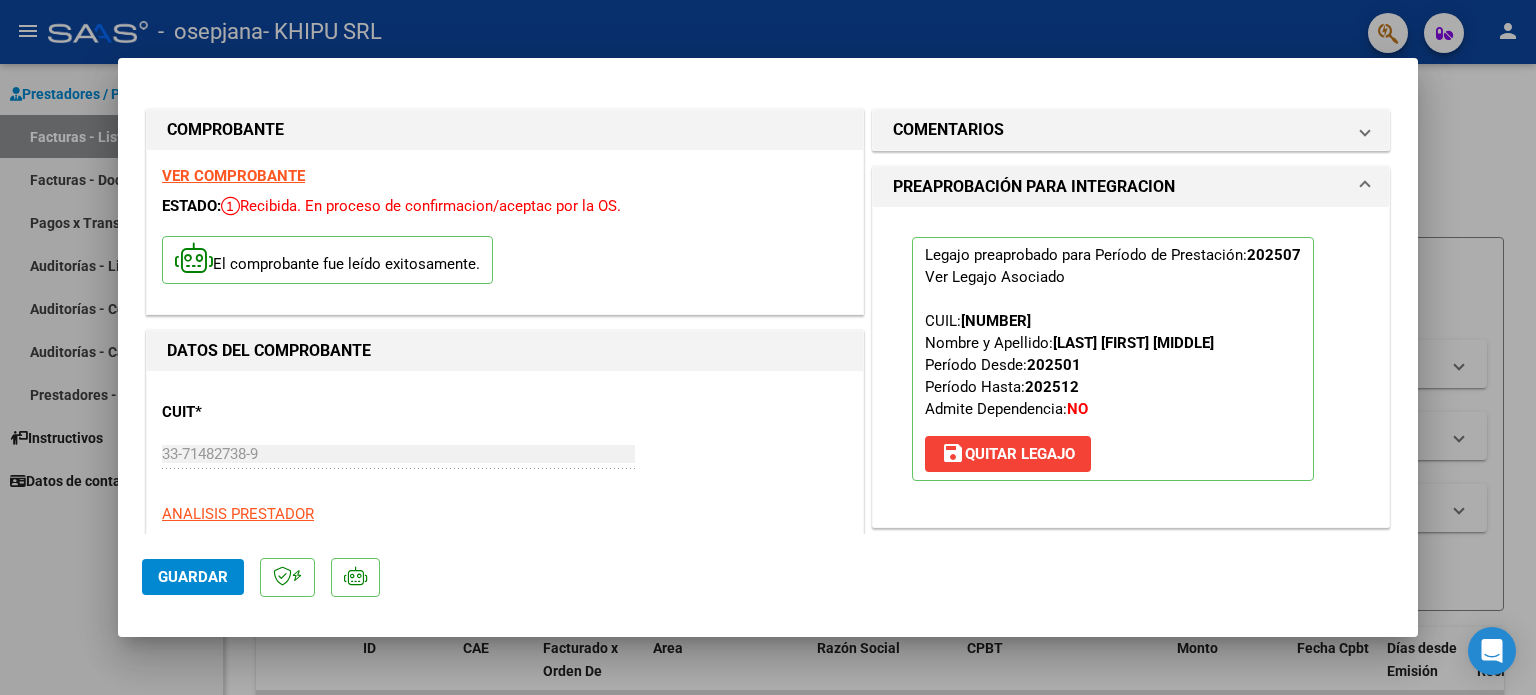click on "Guardar" 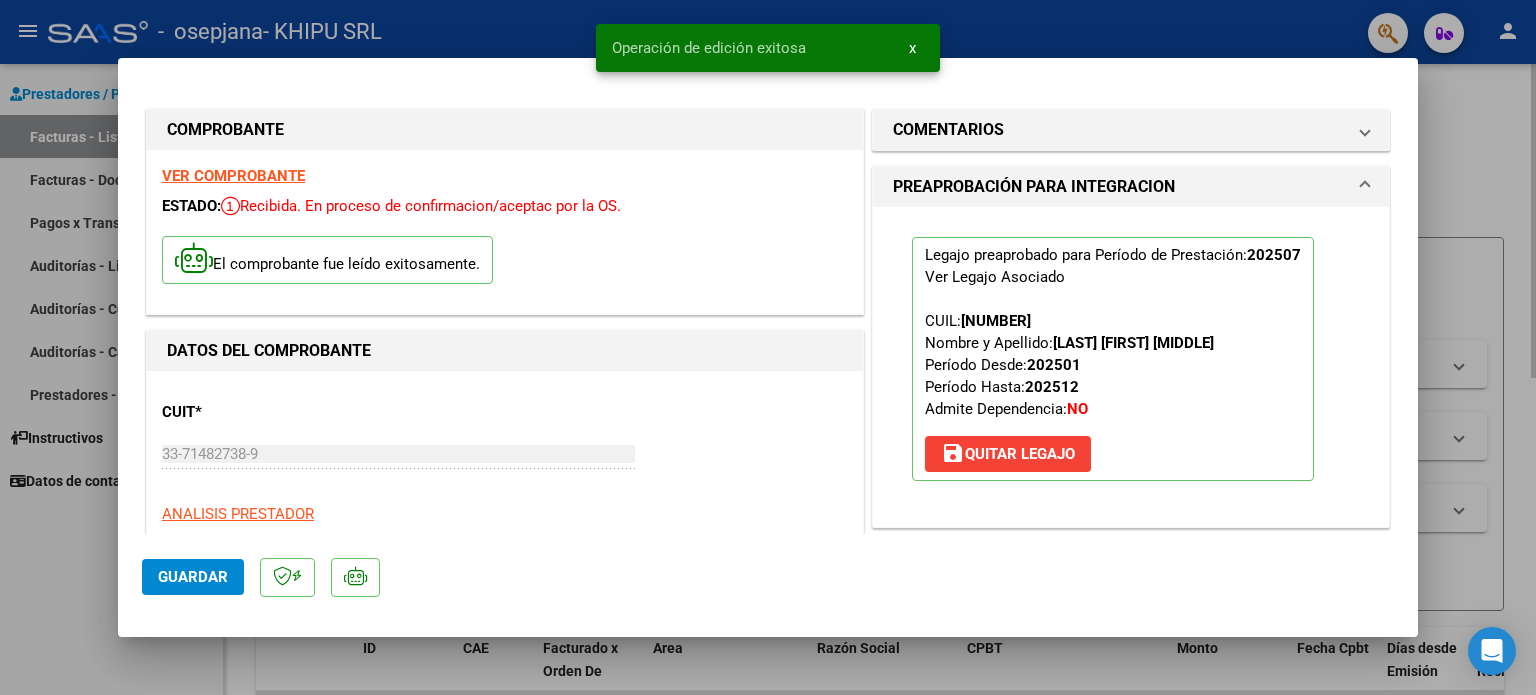 drag, startPoint x: 1502, startPoint y: 142, endPoint x: 1494, endPoint y: 135, distance: 10.630146 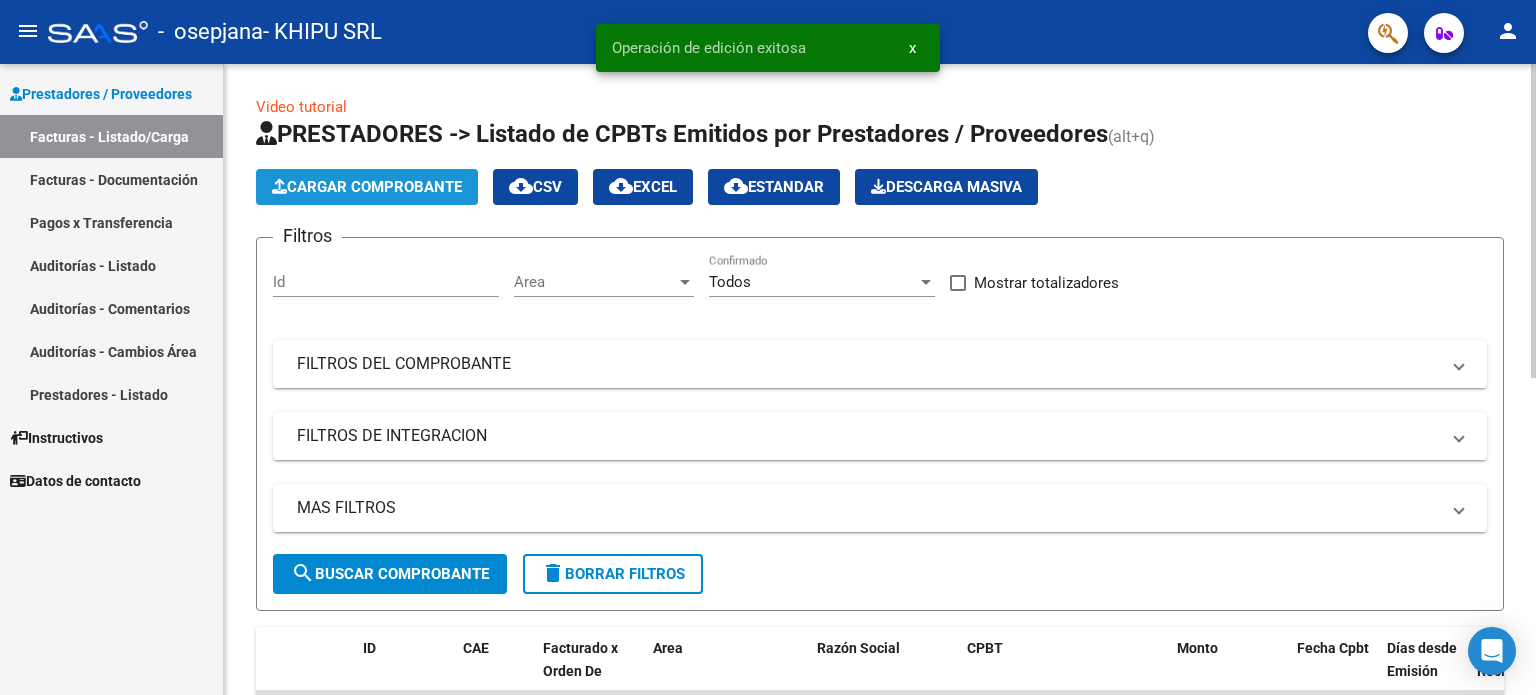 click on "Cargar Comprobante" 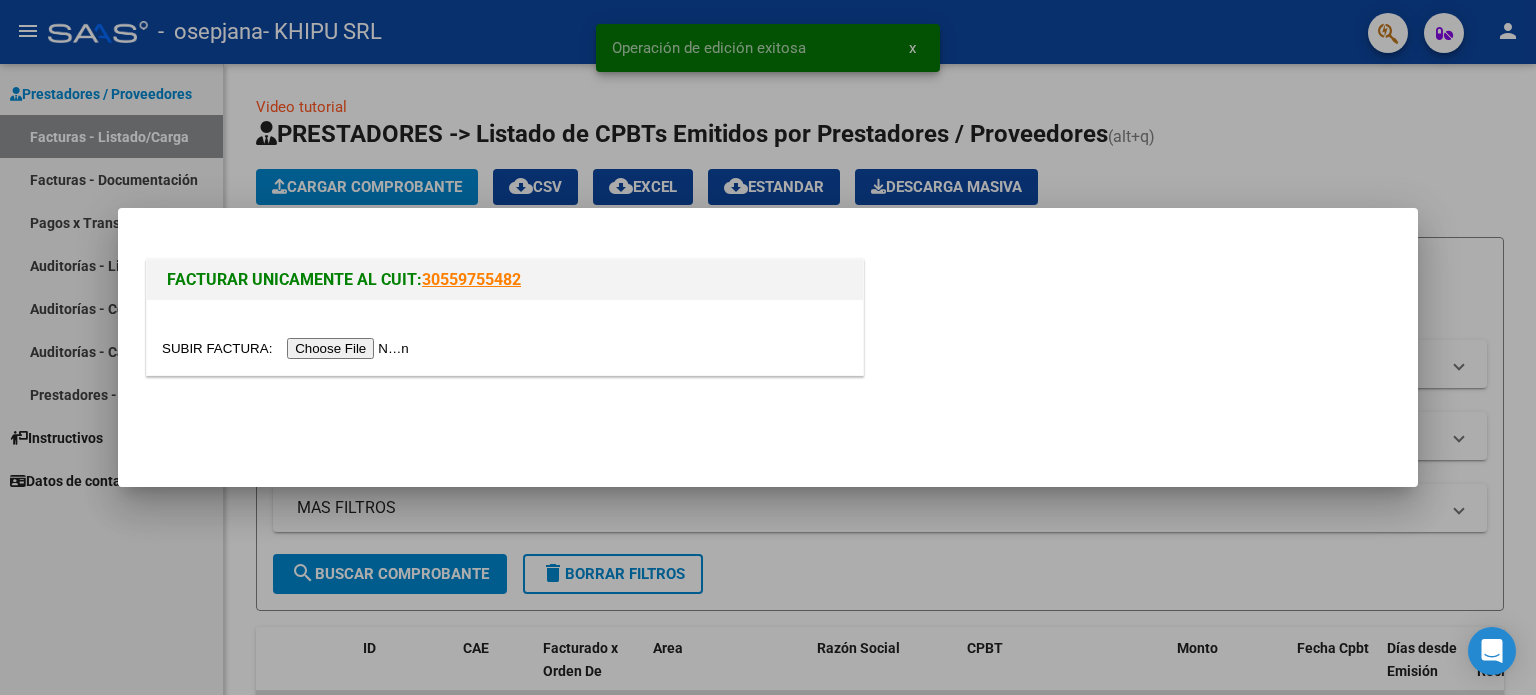 click at bounding box center [288, 348] 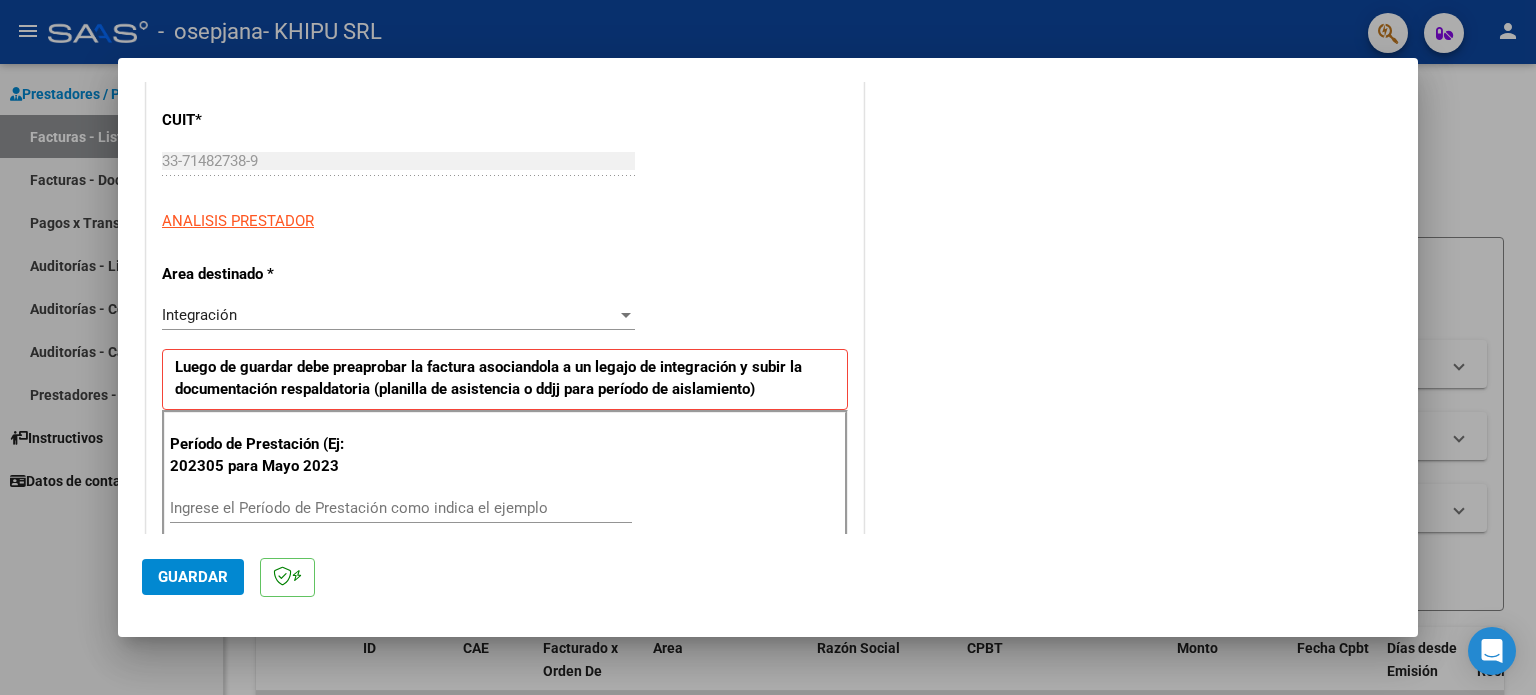 scroll, scrollTop: 300, scrollLeft: 0, axis: vertical 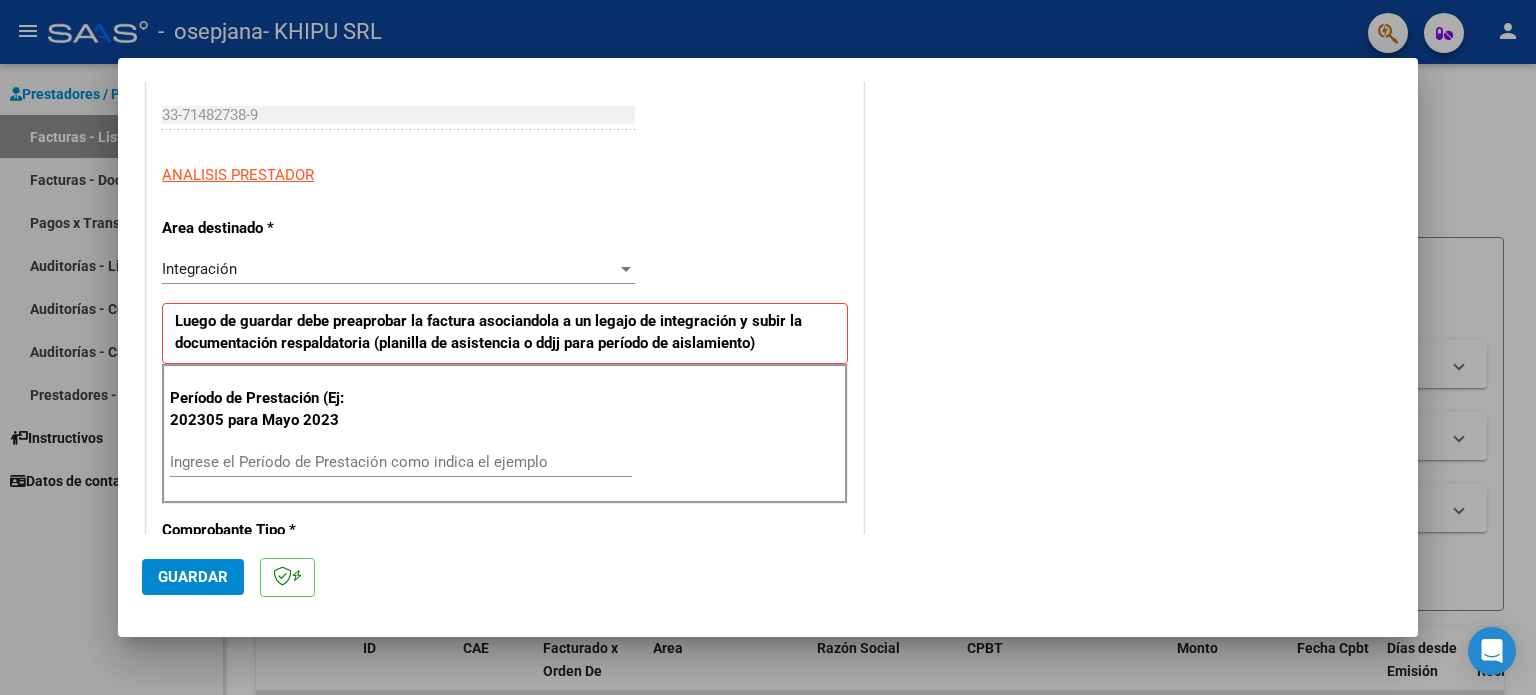 click on "Ingrese el Período de Prestación como indica el ejemplo" at bounding box center (401, 462) 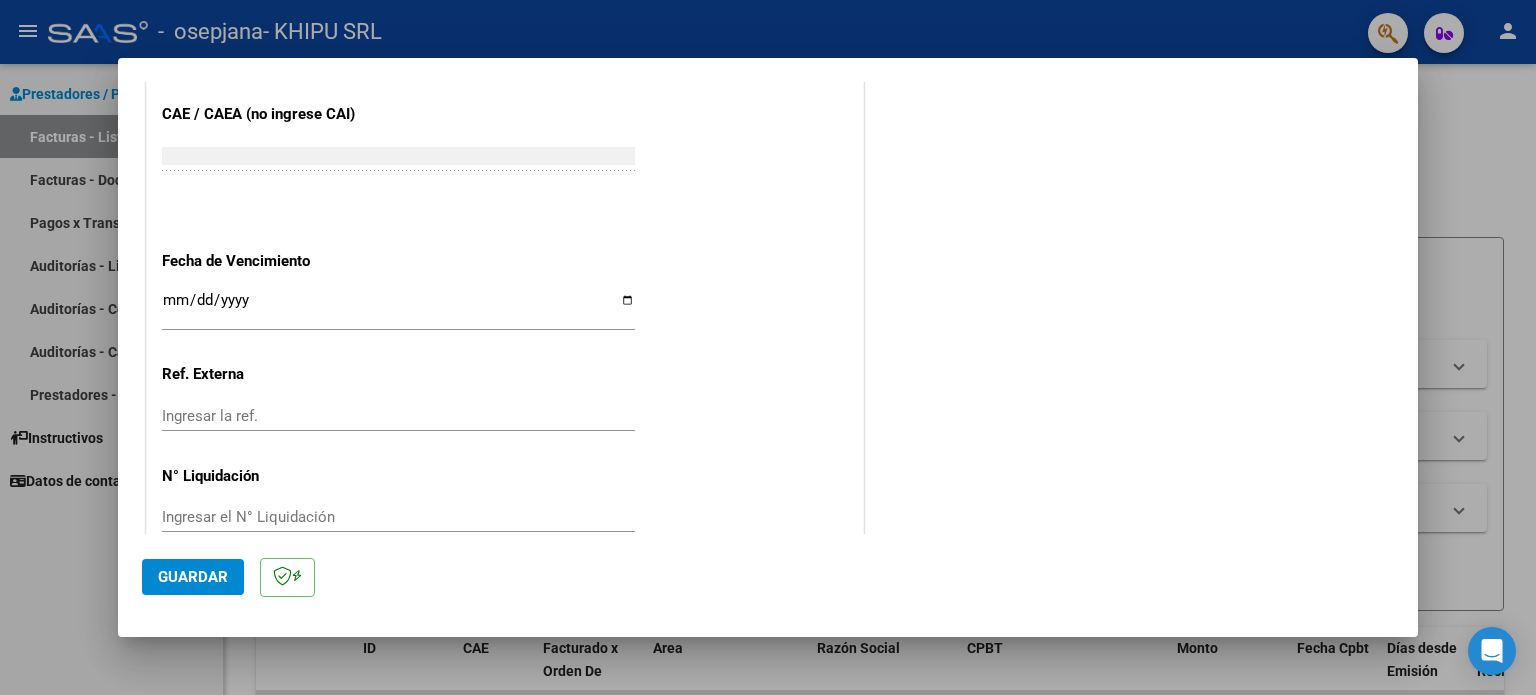 scroll, scrollTop: 1268, scrollLeft: 0, axis: vertical 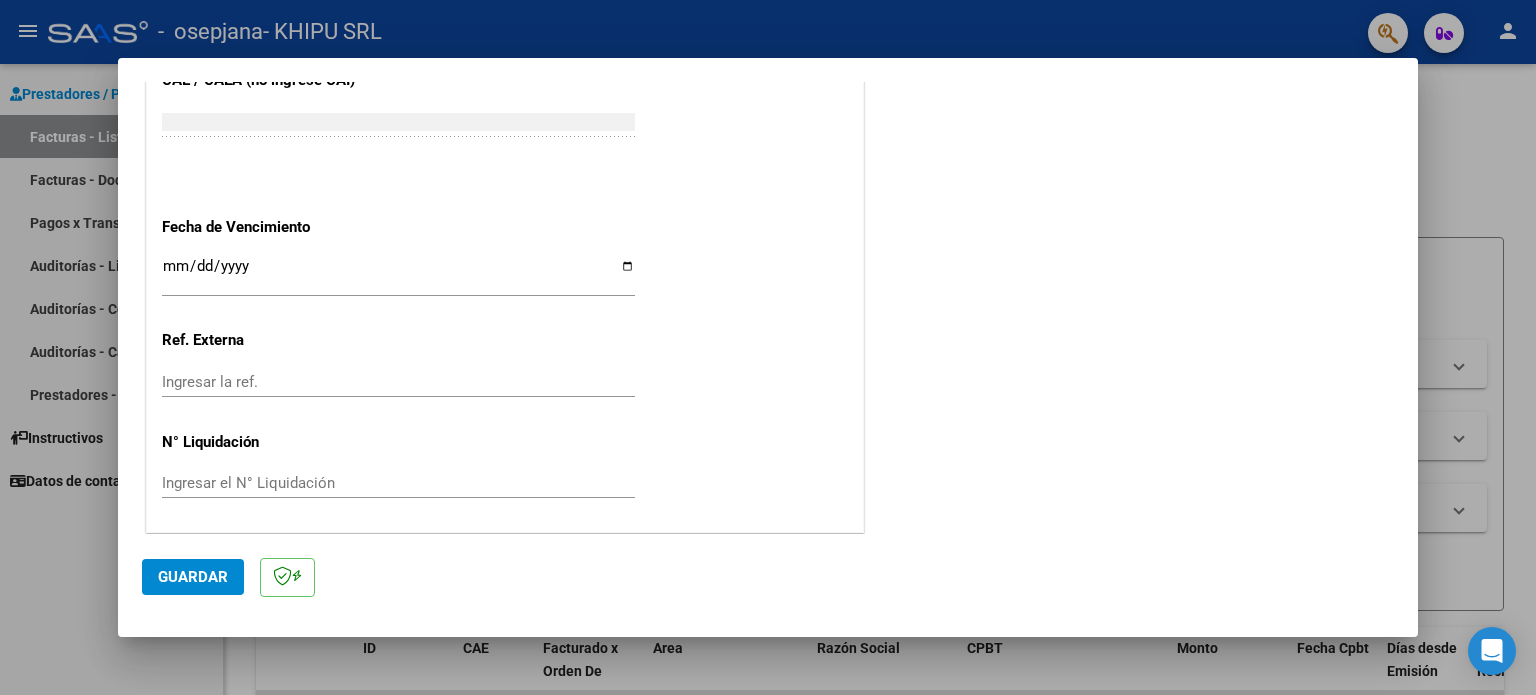 type on "202507" 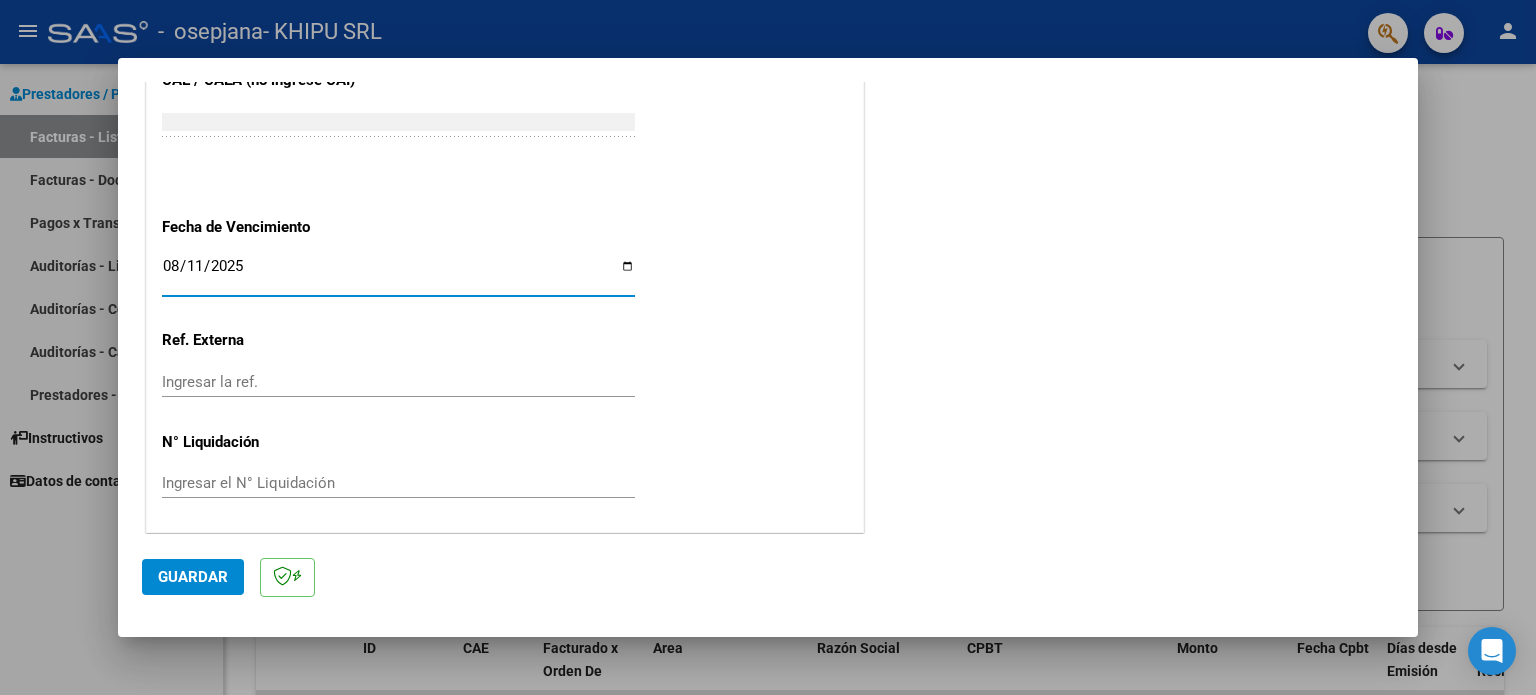 type on "2025-08-11" 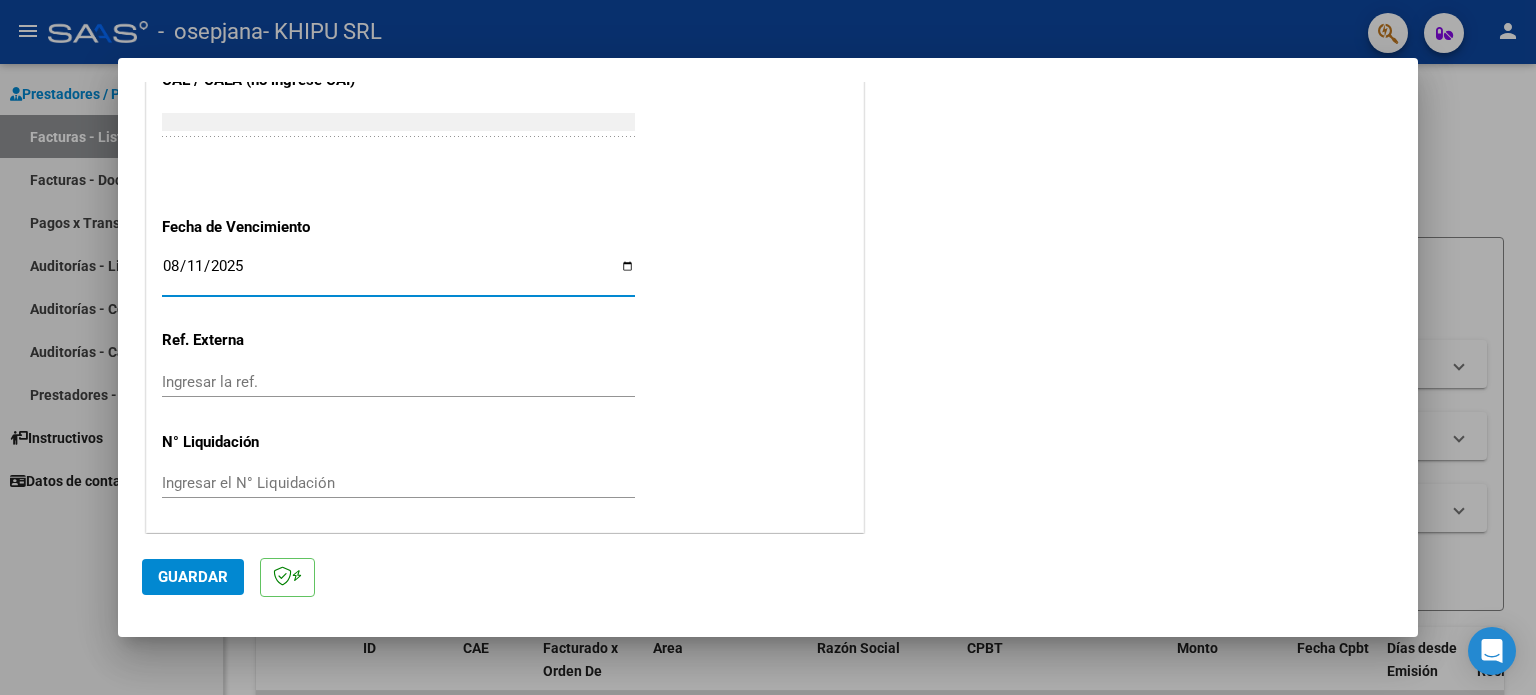 click on "Guardar" 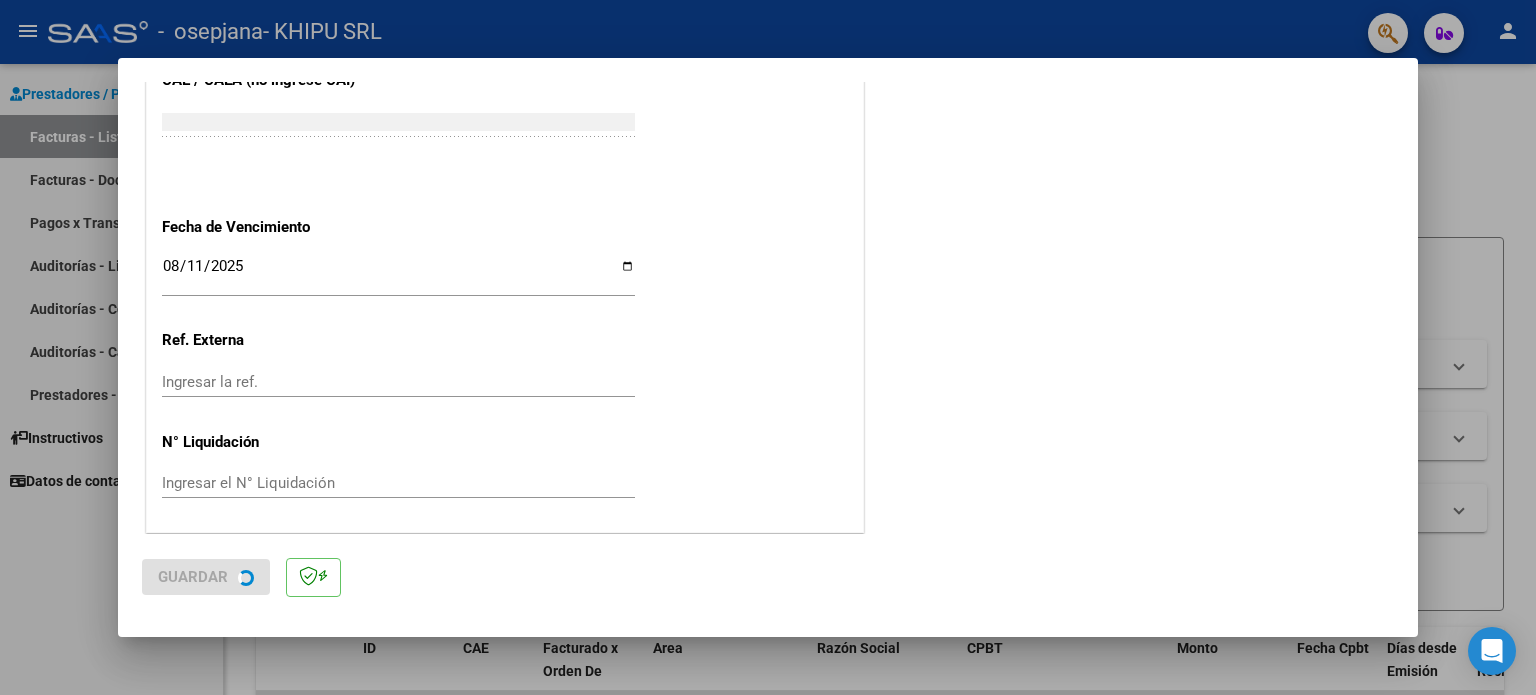 scroll, scrollTop: 0, scrollLeft: 0, axis: both 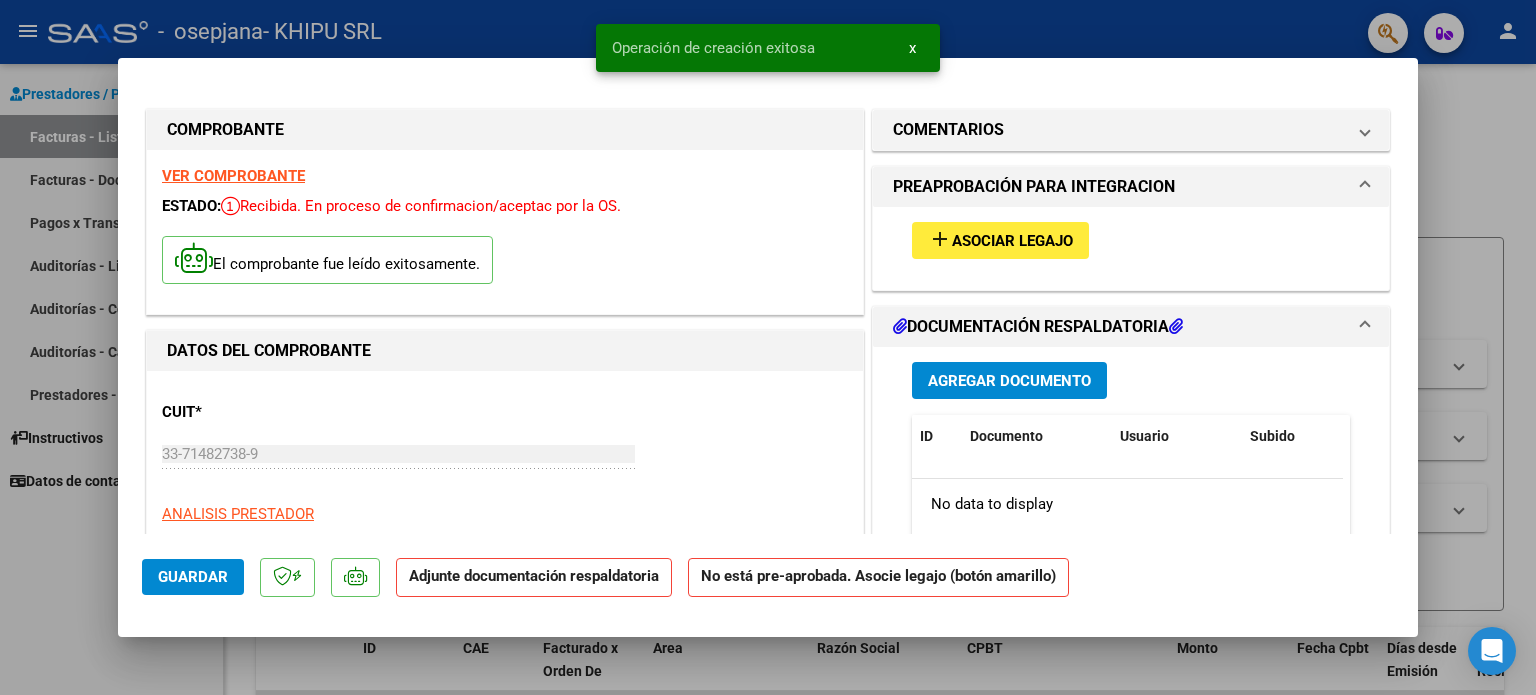 click on "Asociar Legajo" at bounding box center (1012, 241) 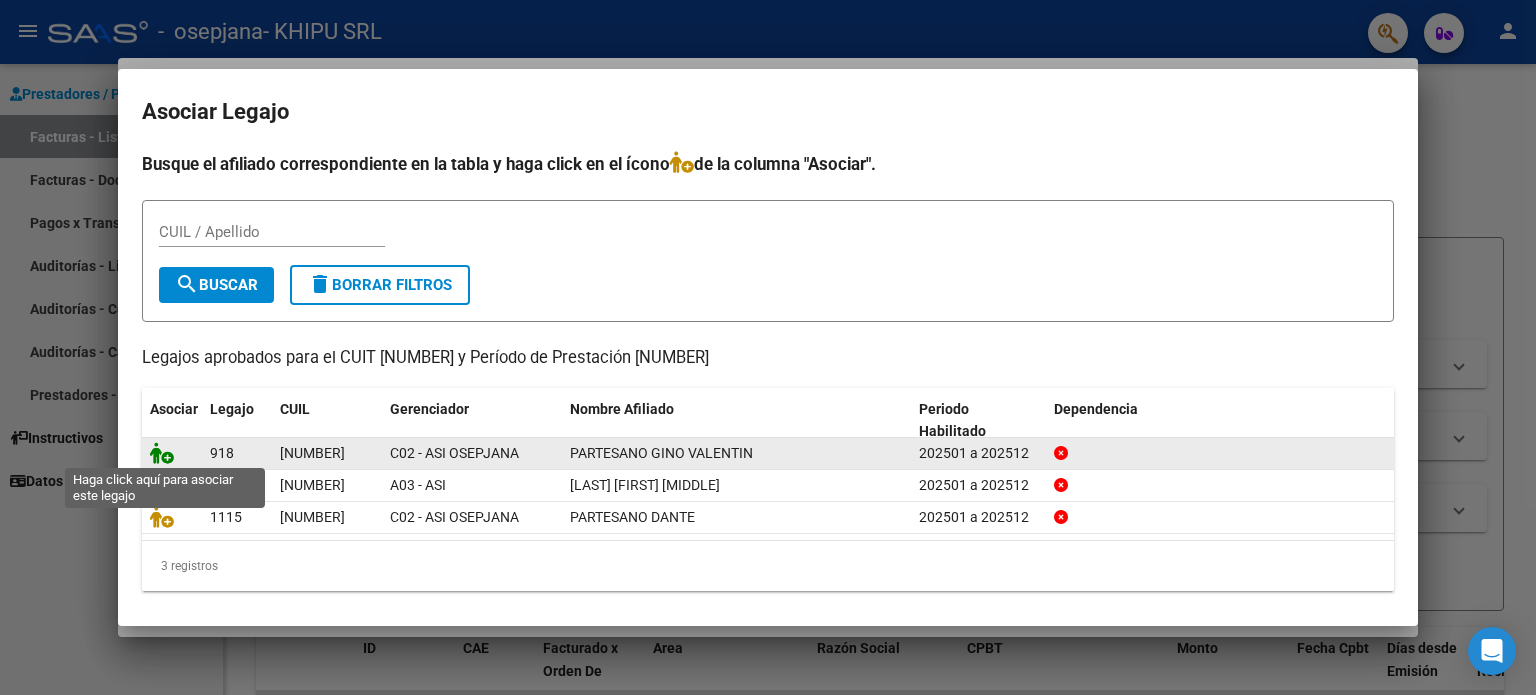 click 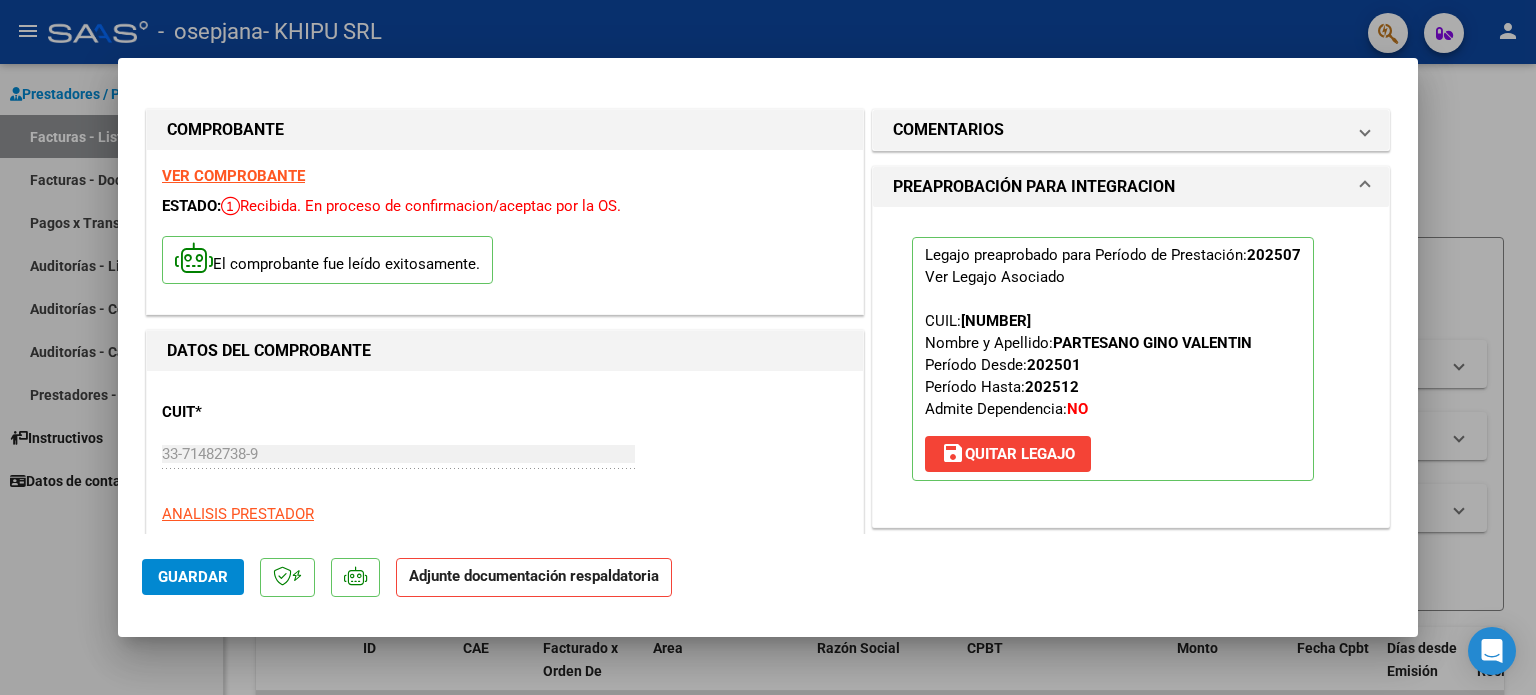 scroll, scrollTop: 400, scrollLeft: 0, axis: vertical 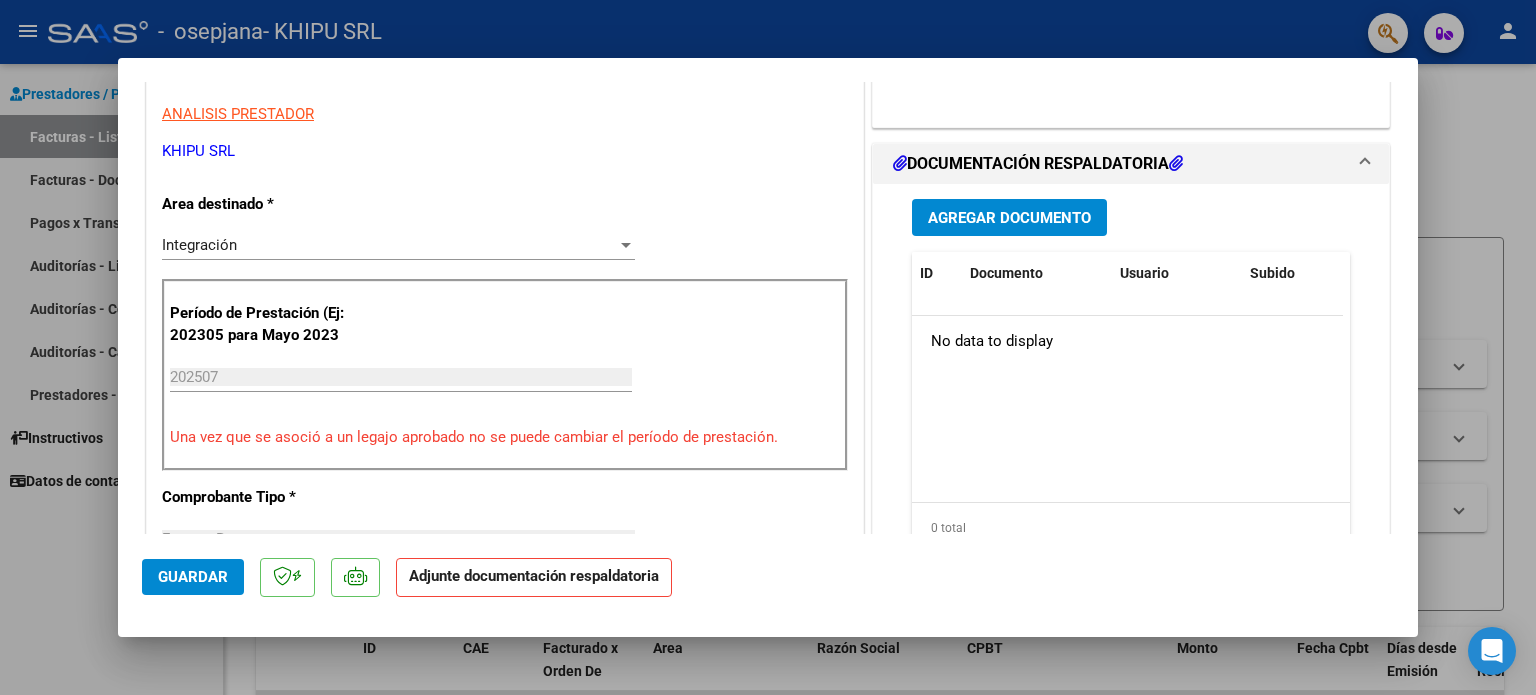 click on "Agregar Documento" at bounding box center (1009, 218) 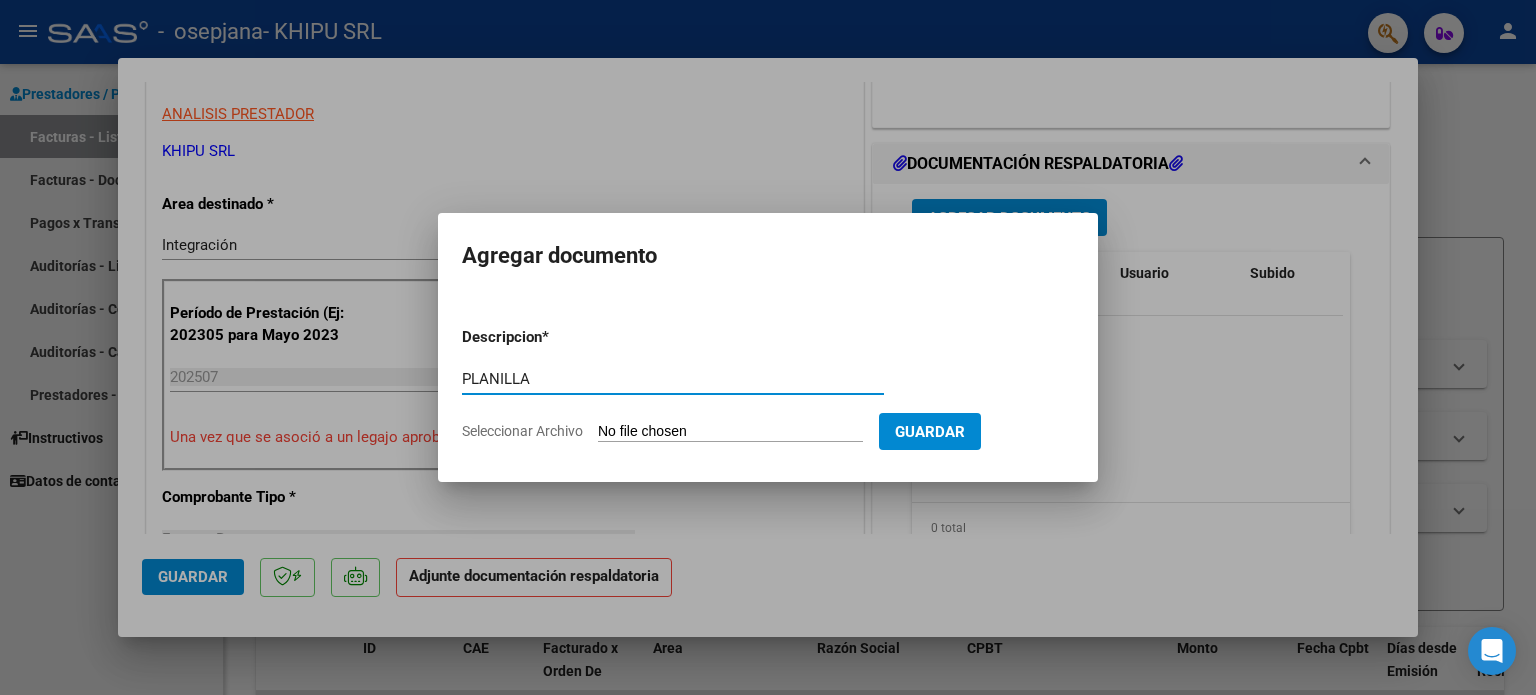 type on "PLANILLA" 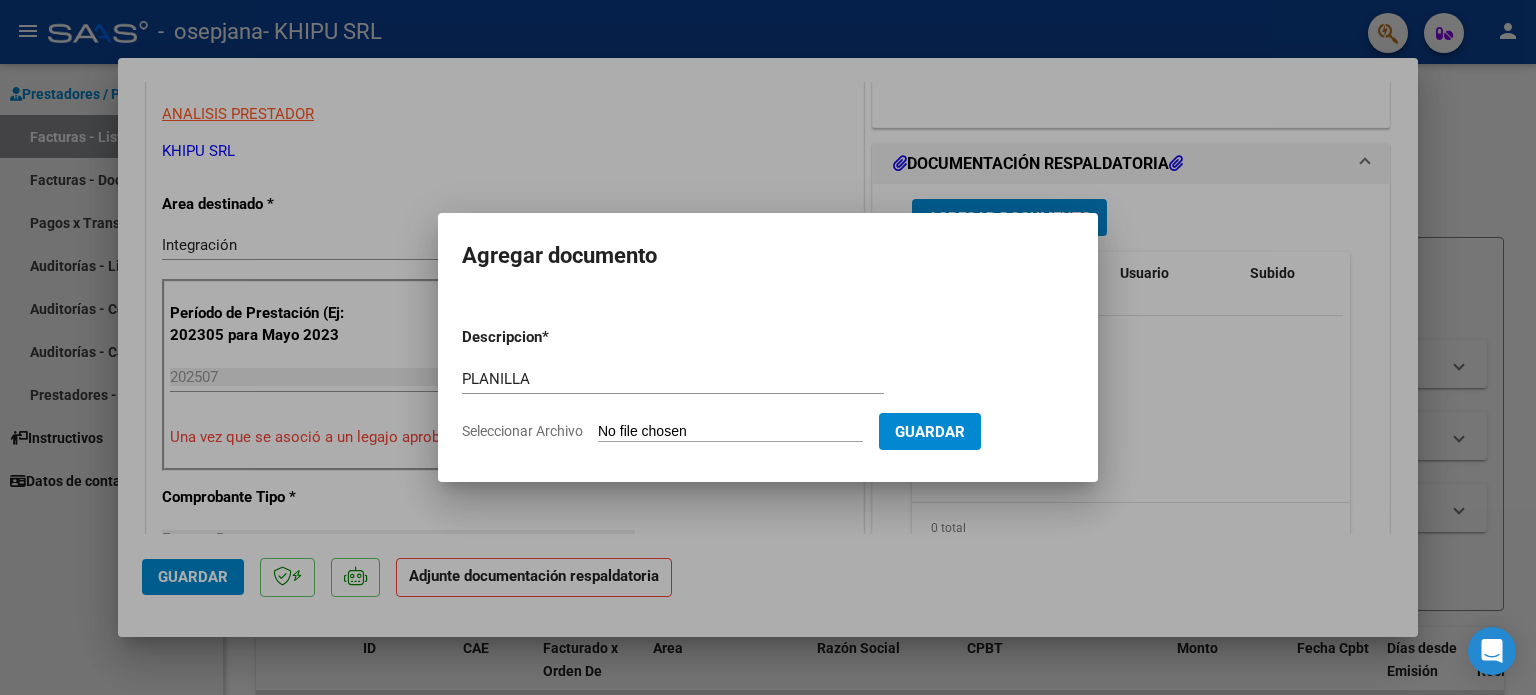 click on "Seleccionar Archivo" 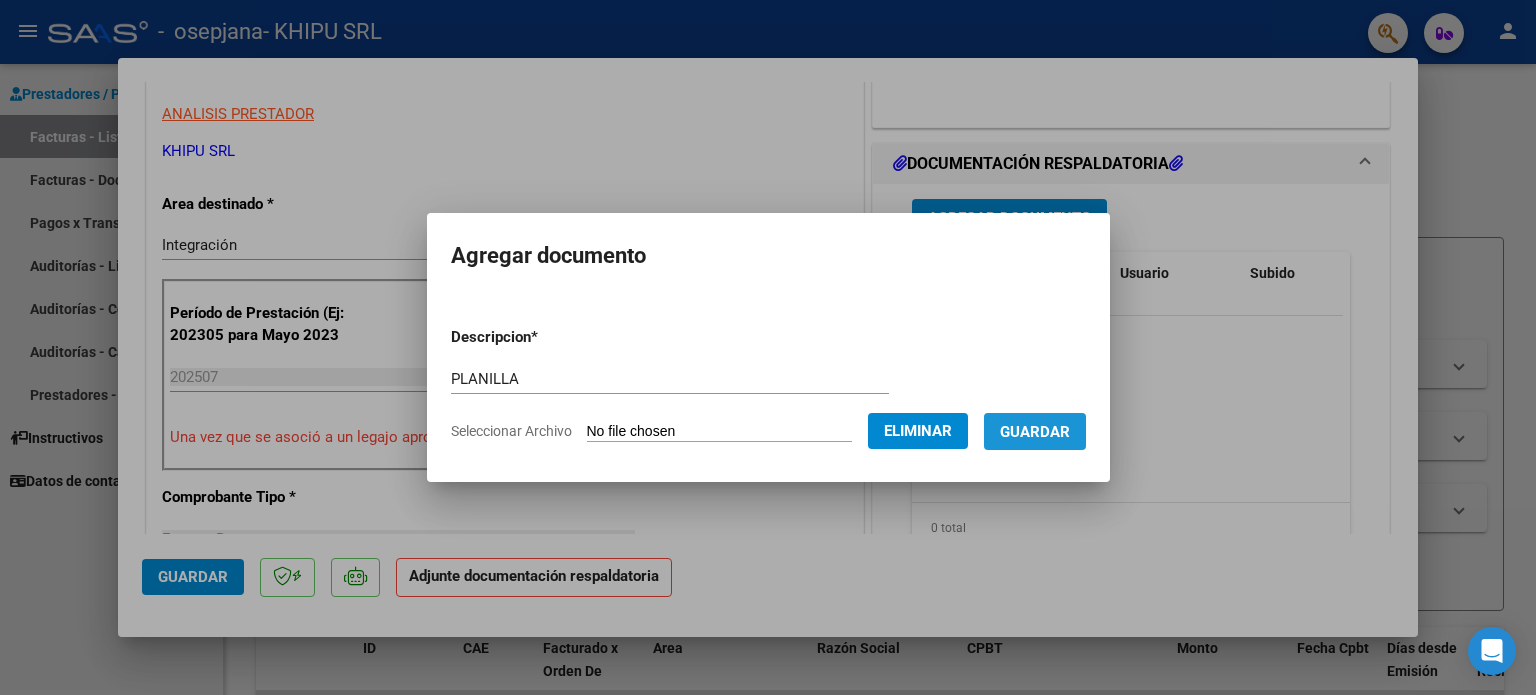 click on "Guardar" at bounding box center [1035, 432] 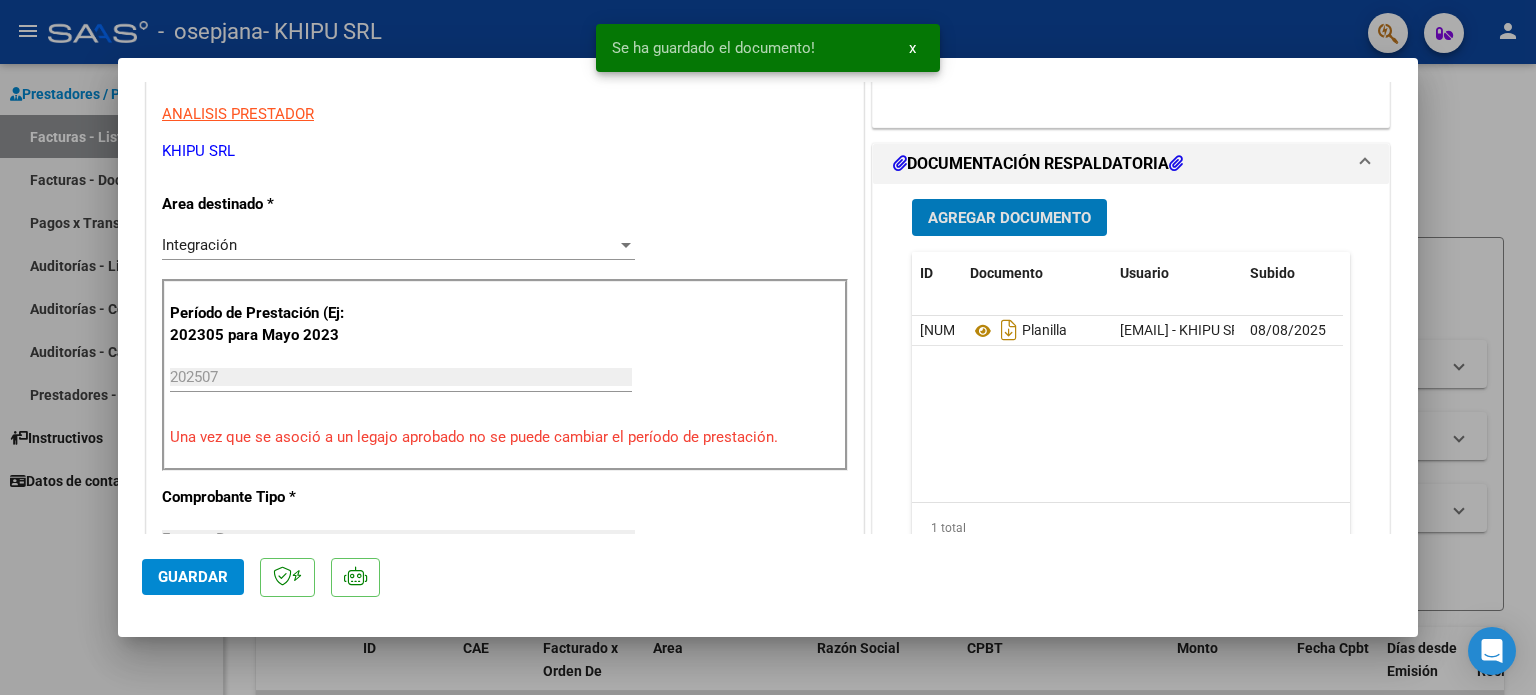click on "Guardar" 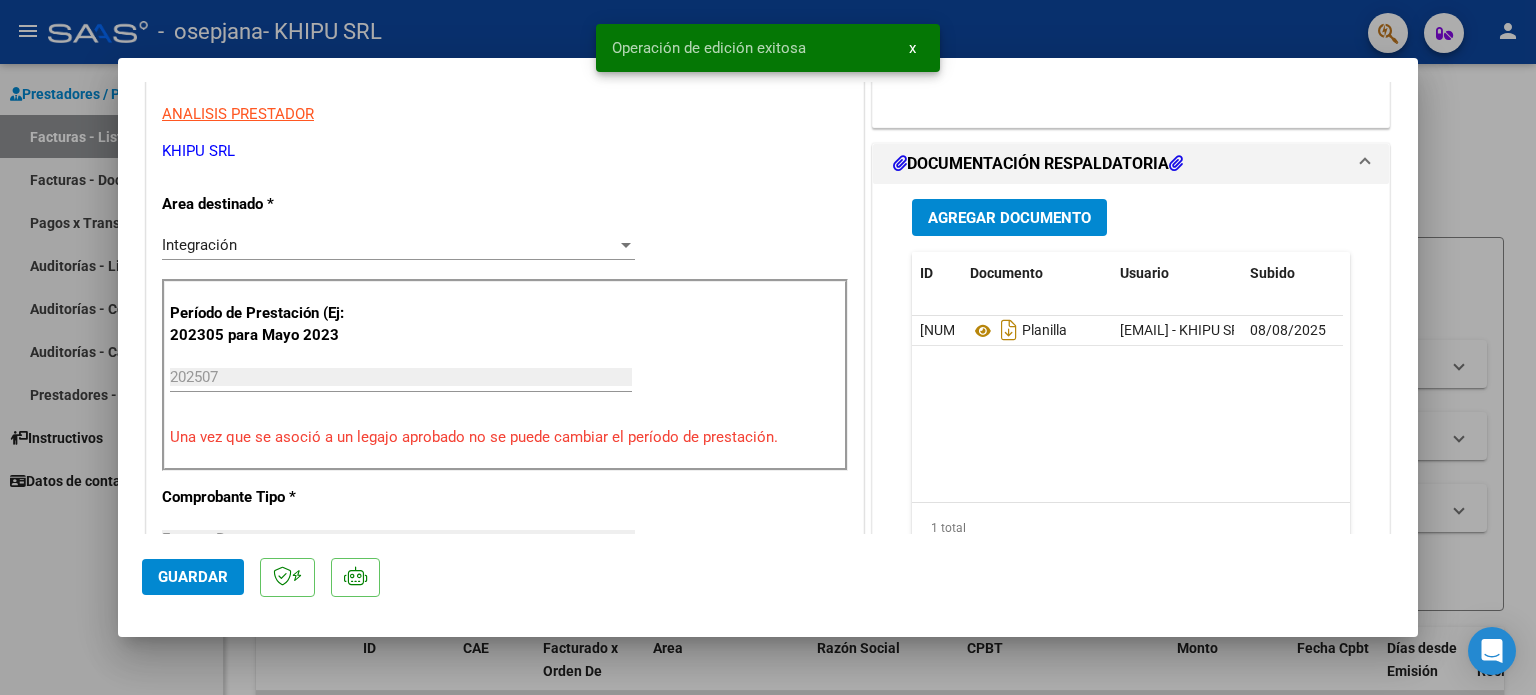 click at bounding box center (768, 347) 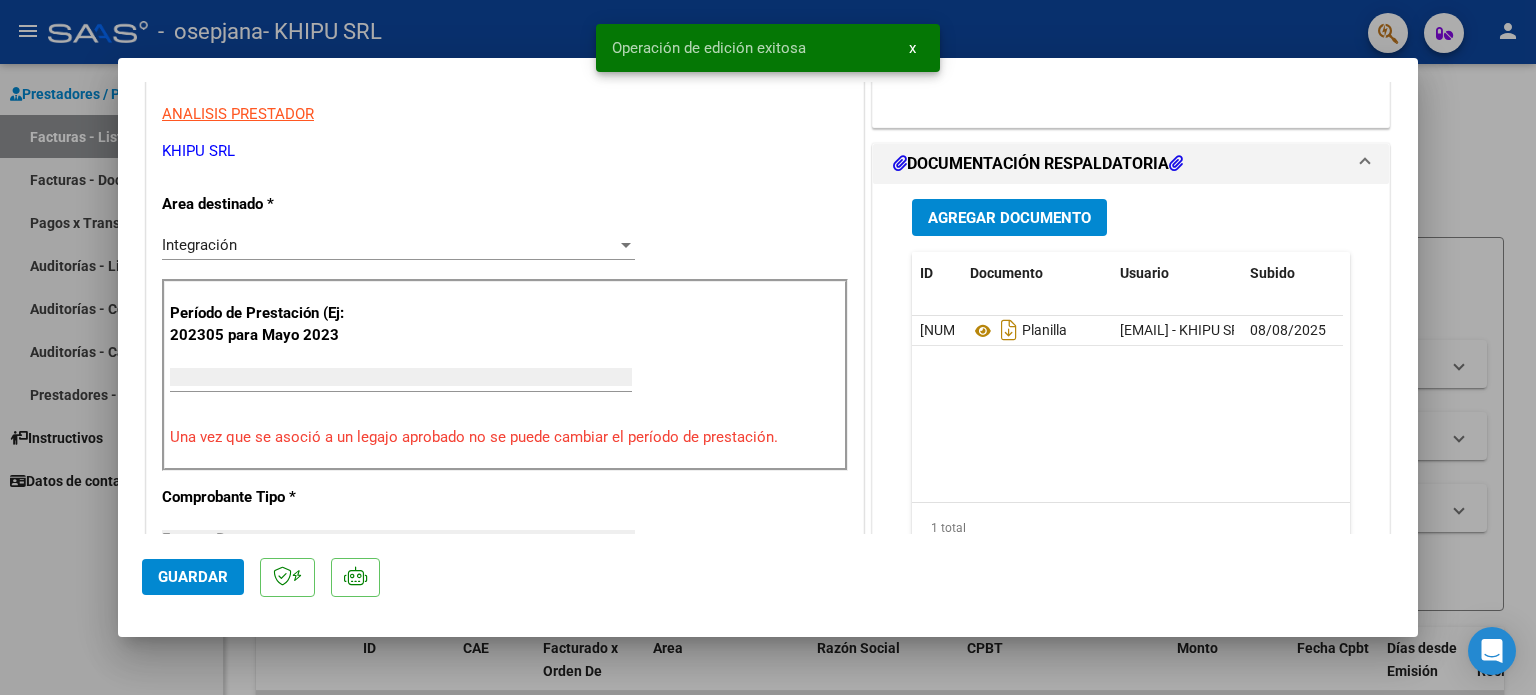 scroll, scrollTop: 339, scrollLeft: 0, axis: vertical 